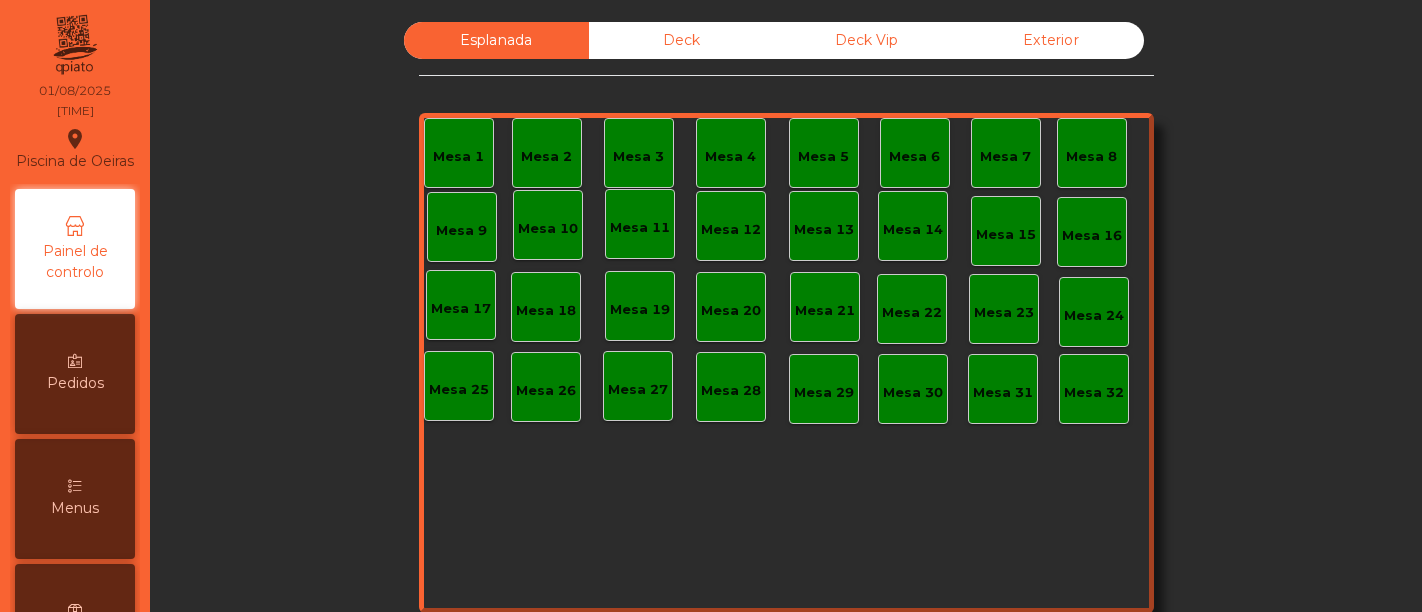 scroll, scrollTop: 0, scrollLeft: 0, axis: both 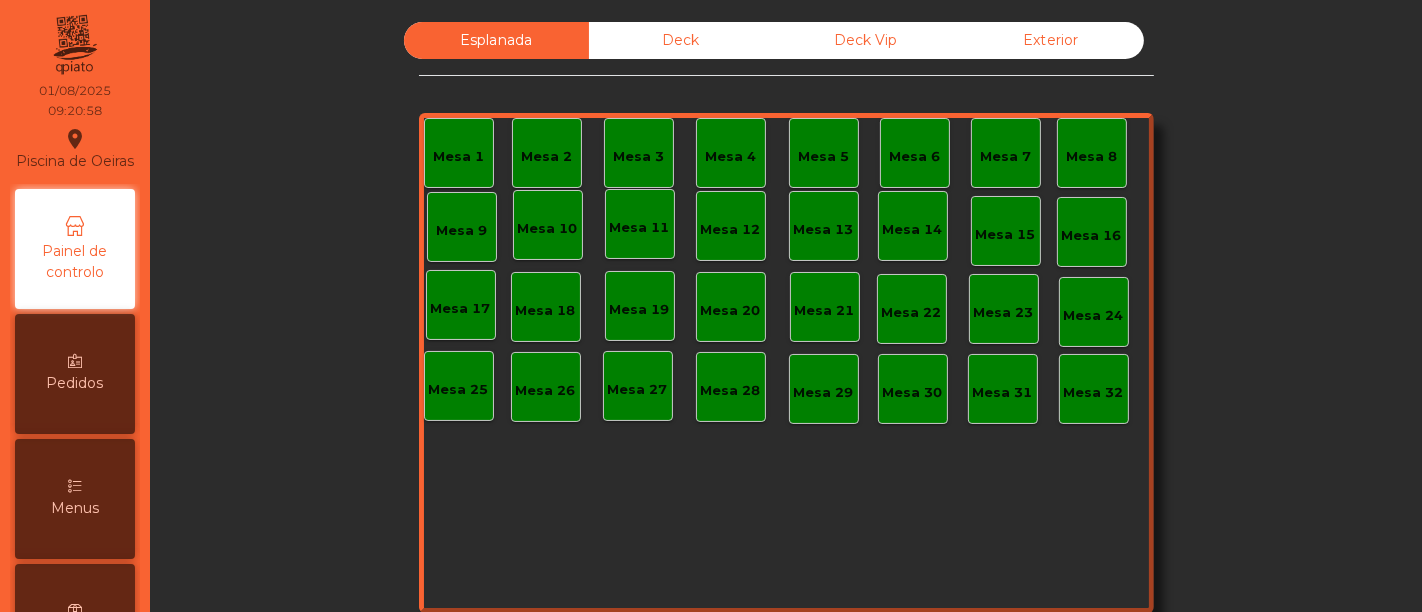 click on "Menus" at bounding box center [75, 499] 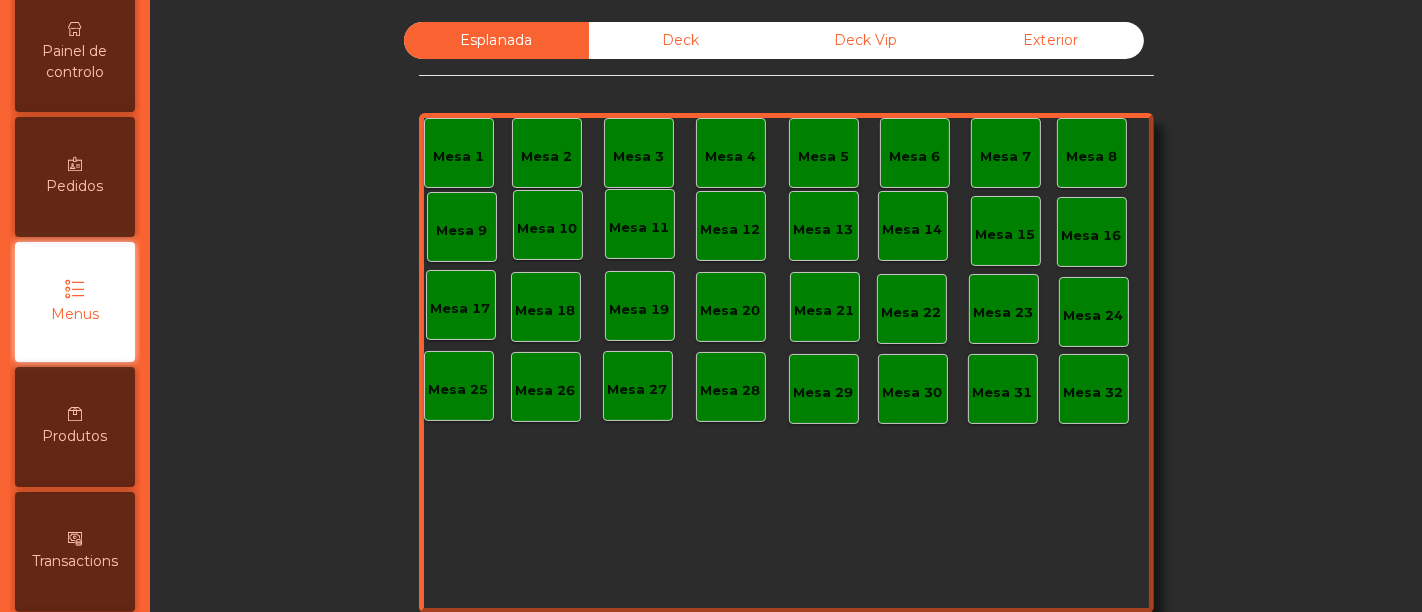 scroll, scrollTop: 208, scrollLeft: 0, axis: vertical 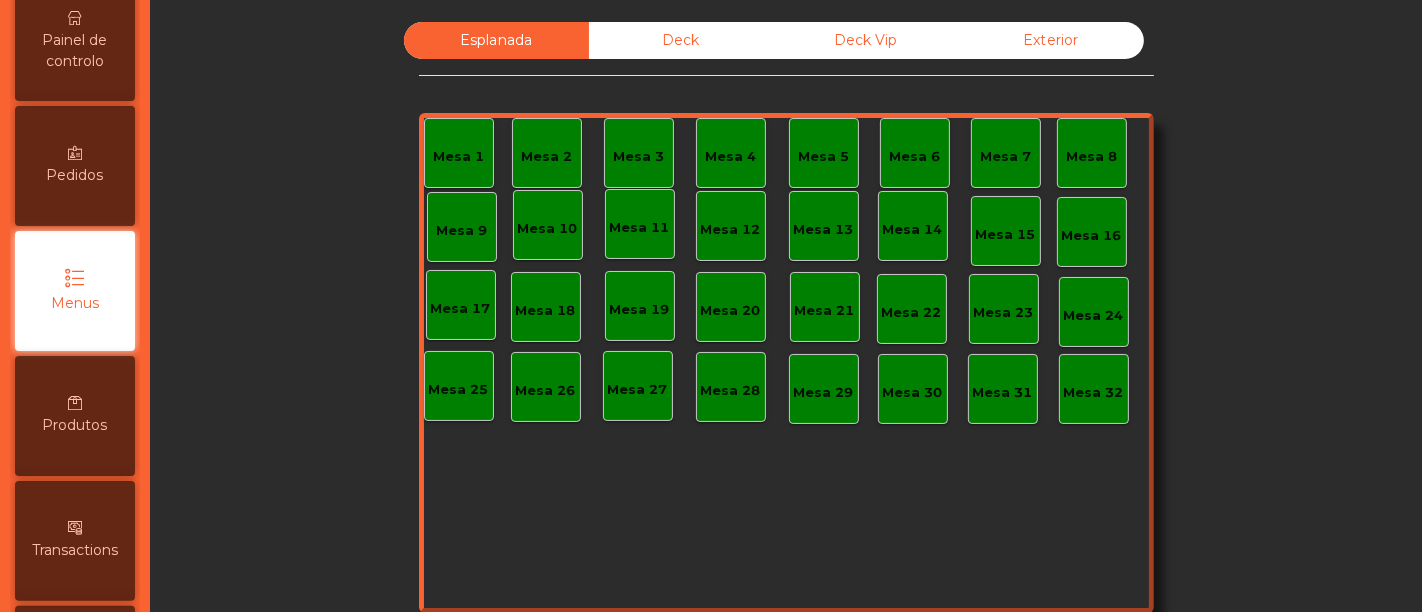 click on "Menus" at bounding box center (75, 303) 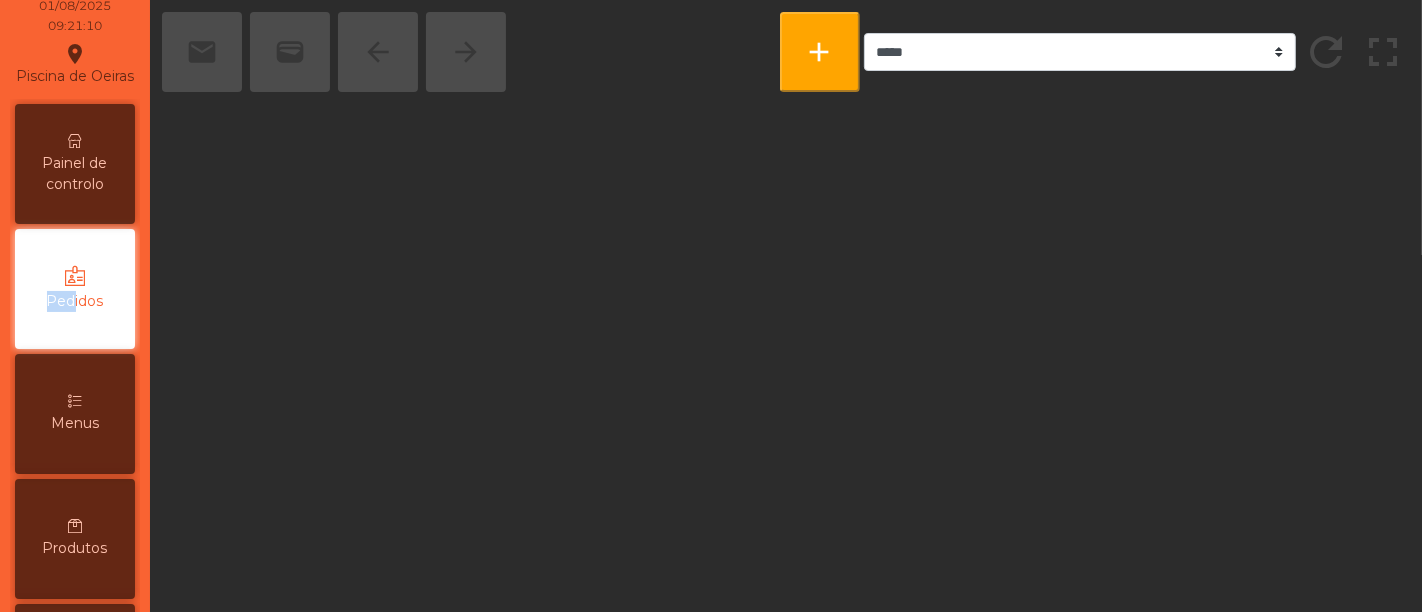 scroll, scrollTop: 83, scrollLeft: 0, axis: vertical 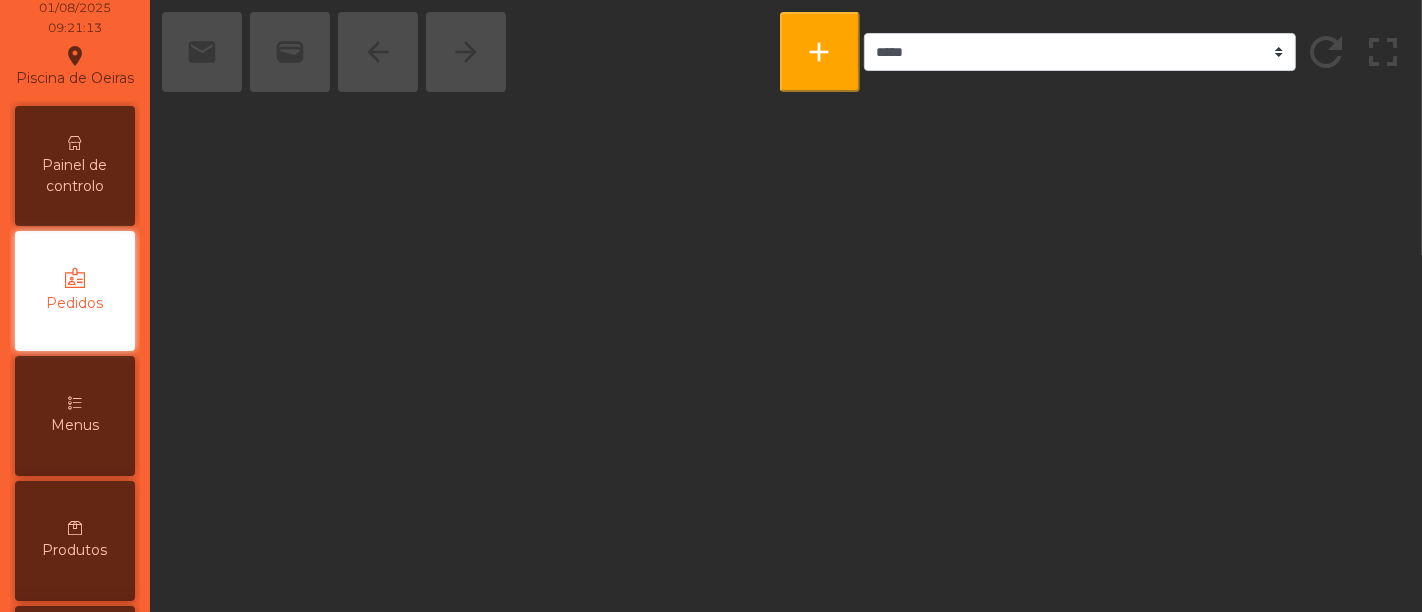 click on "Menus" at bounding box center (75, 416) 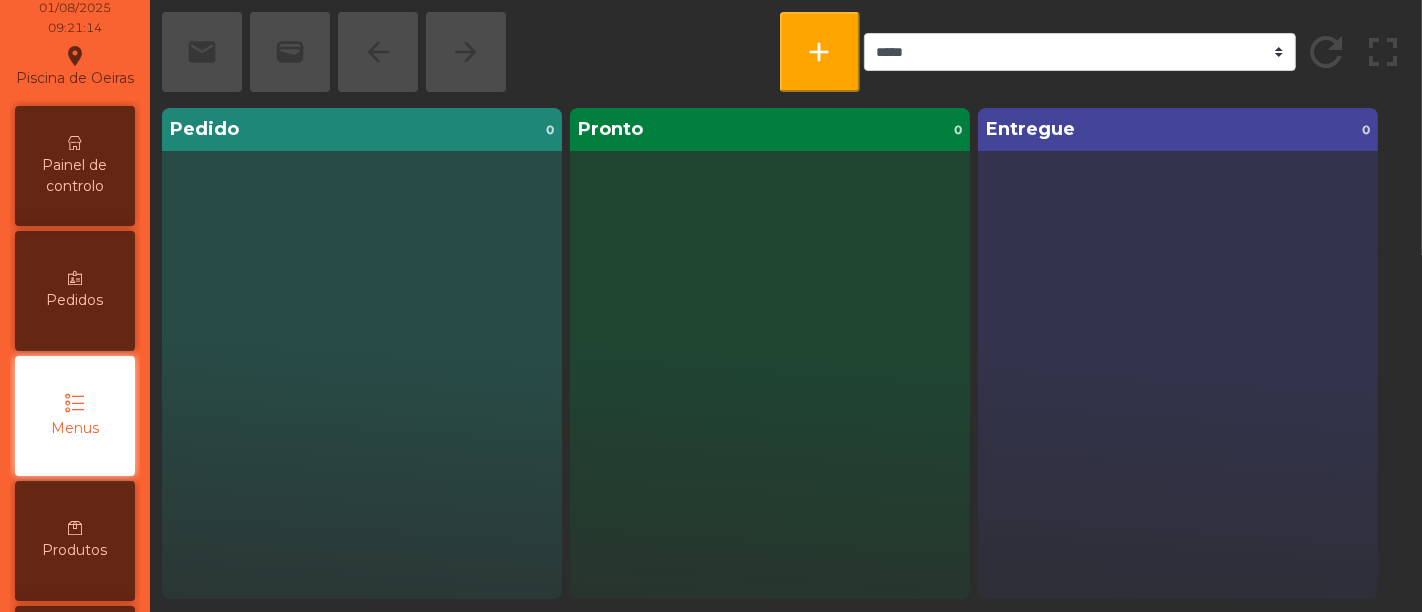 click on "Painel de controlo   Pedidos   Menus   Produtos   Transactions  request_page  Faturação  exit_to_app  Sair" at bounding box center [75, 541] 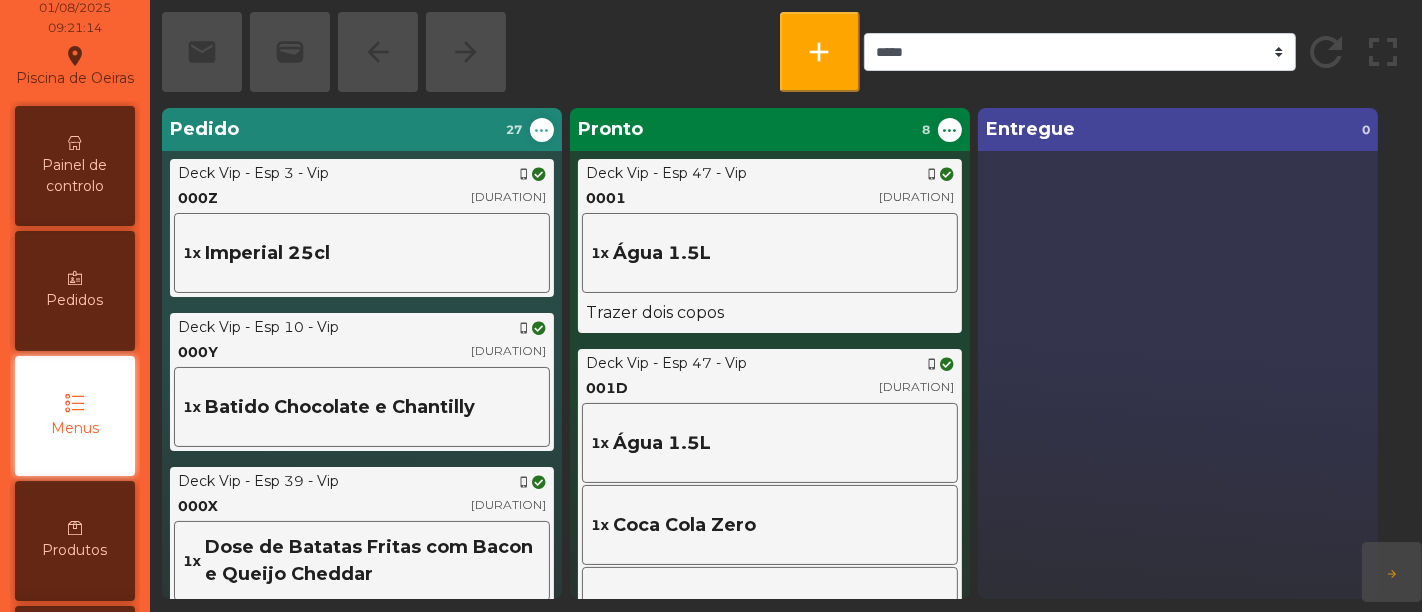 scroll, scrollTop: 208, scrollLeft: 0, axis: vertical 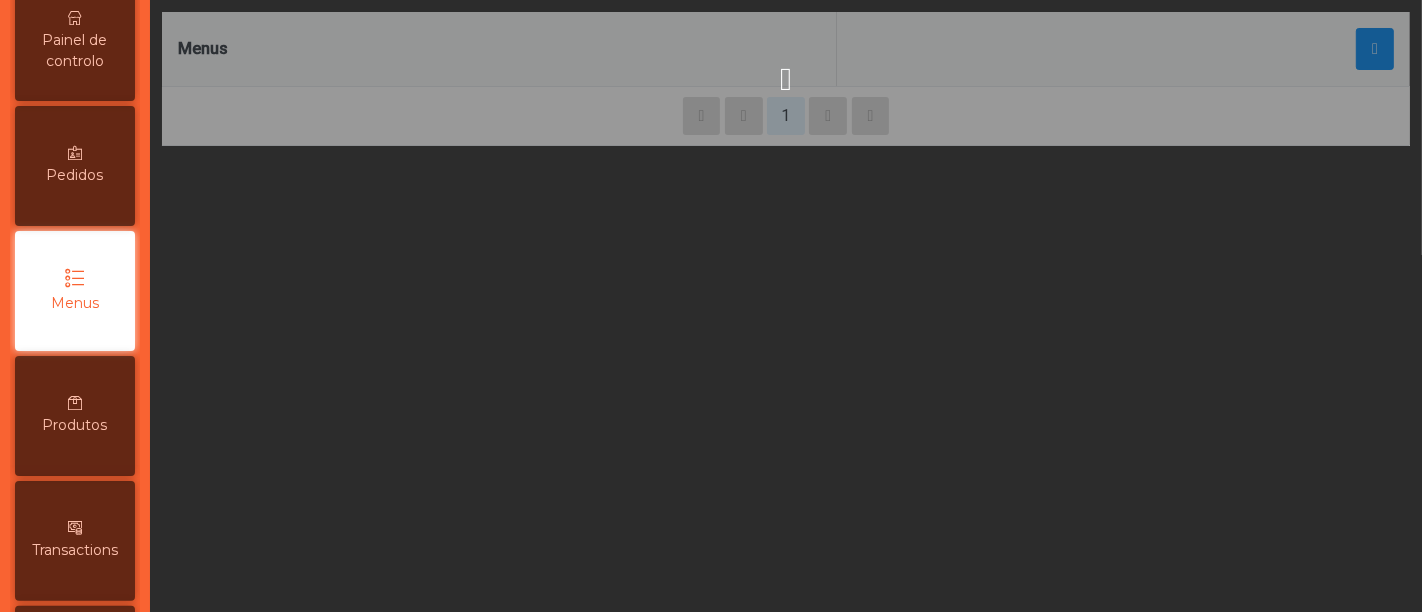 click on "Produtos" at bounding box center (75, 425) 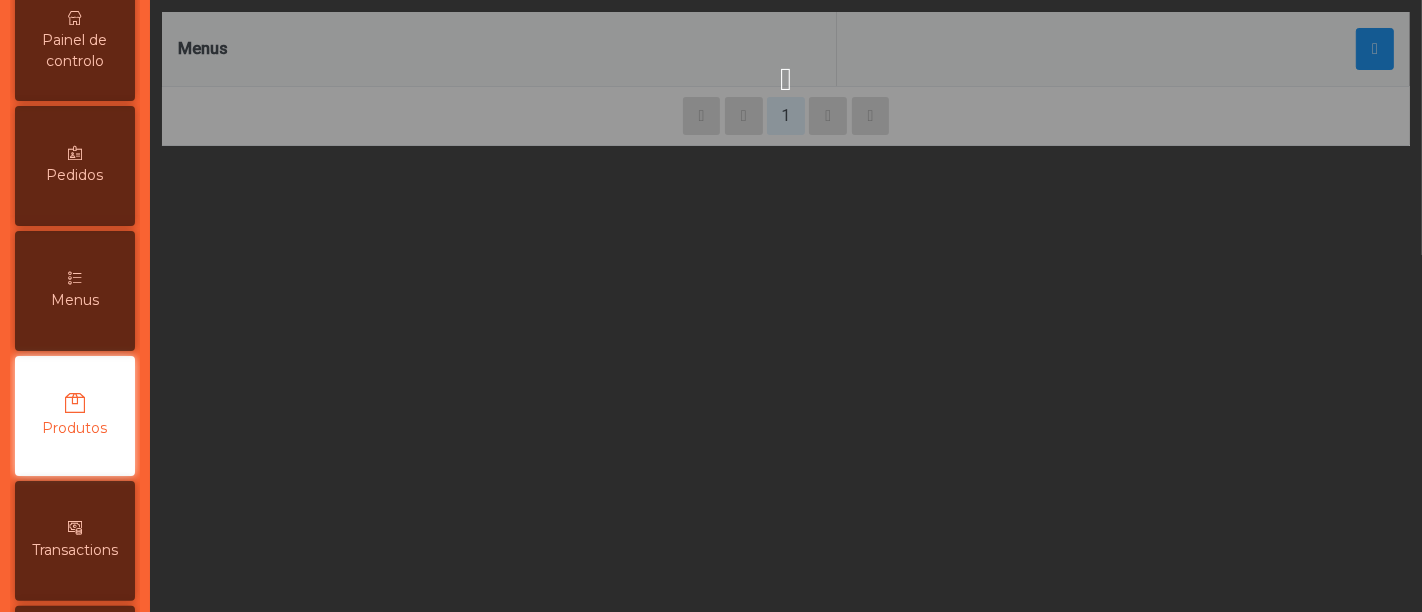scroll, scrollTop: 333, scrollLeft: 0, axis: vertical 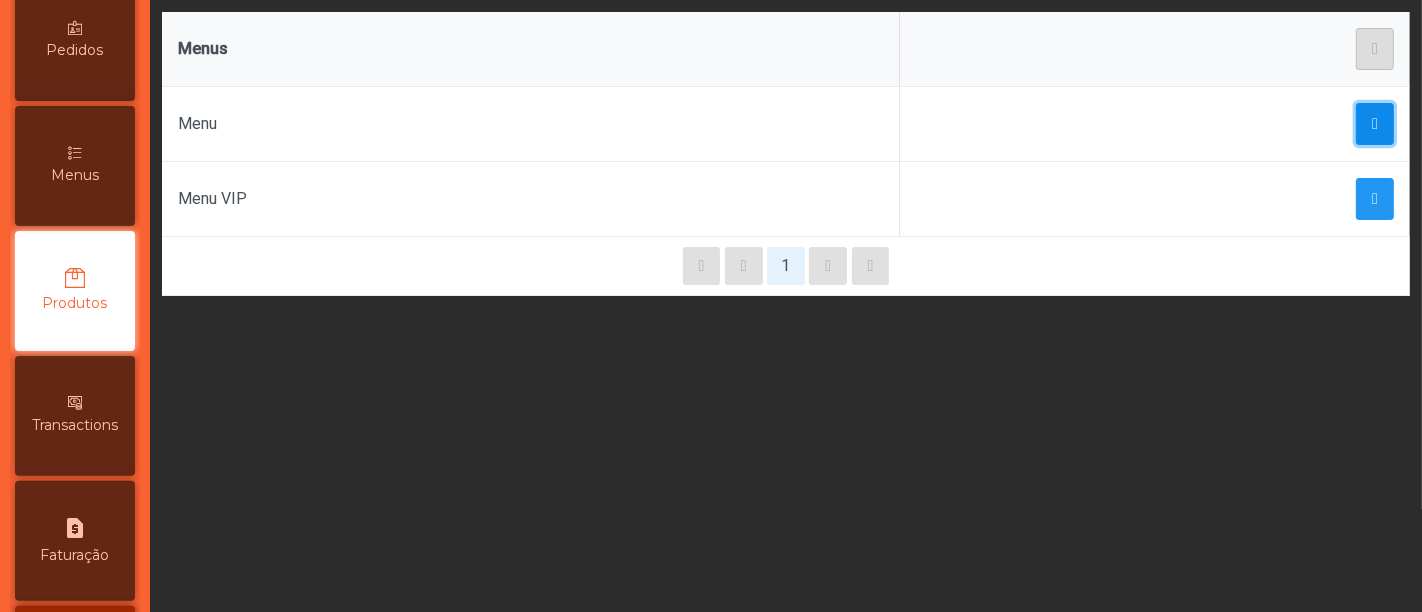 click 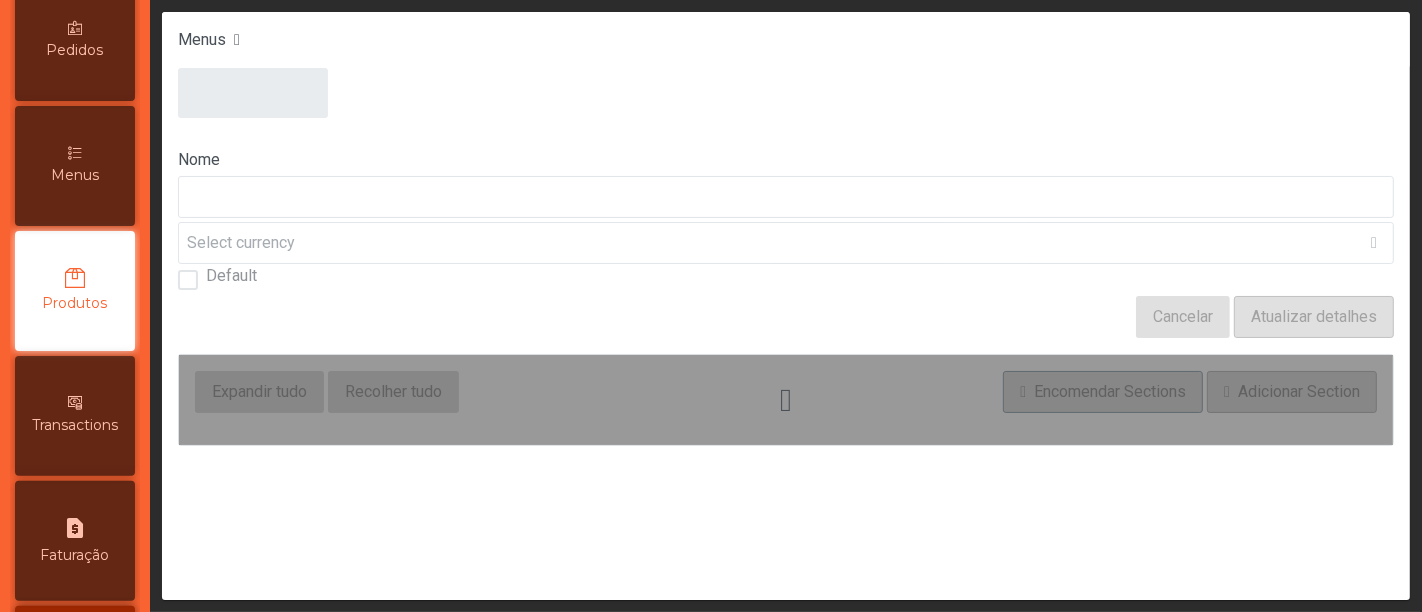 click 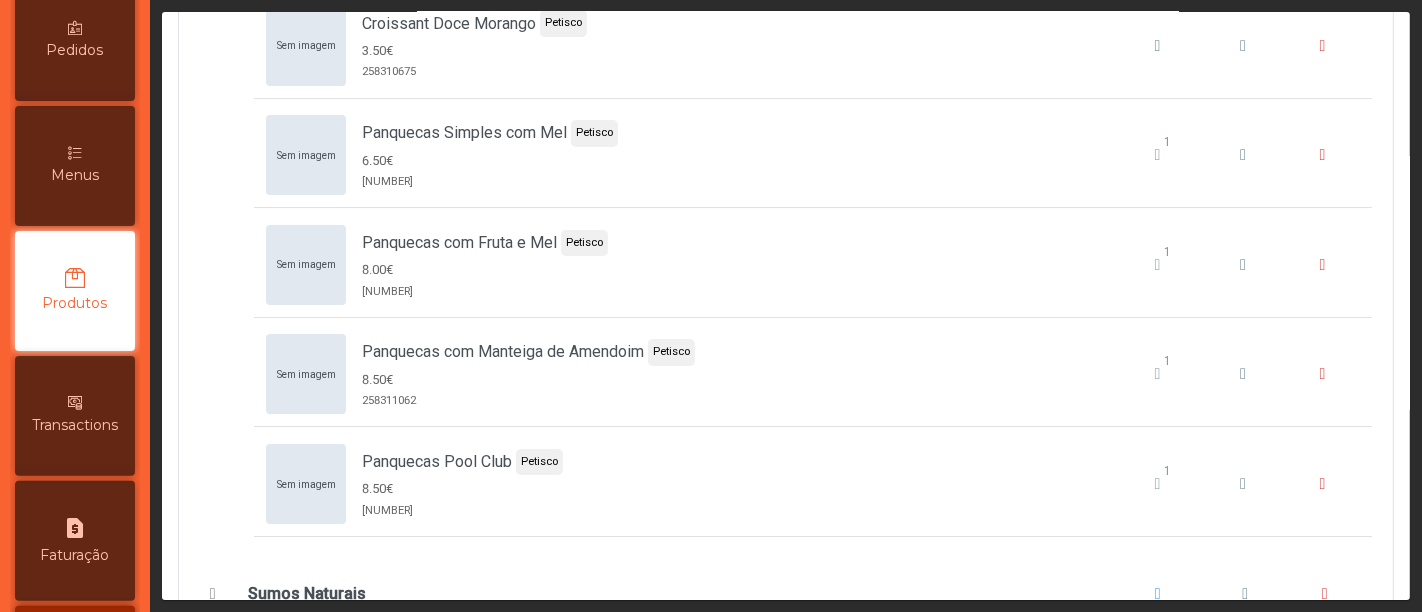 scroll, scrollTop: 5714, scrollLeft: 0, axis: vertical 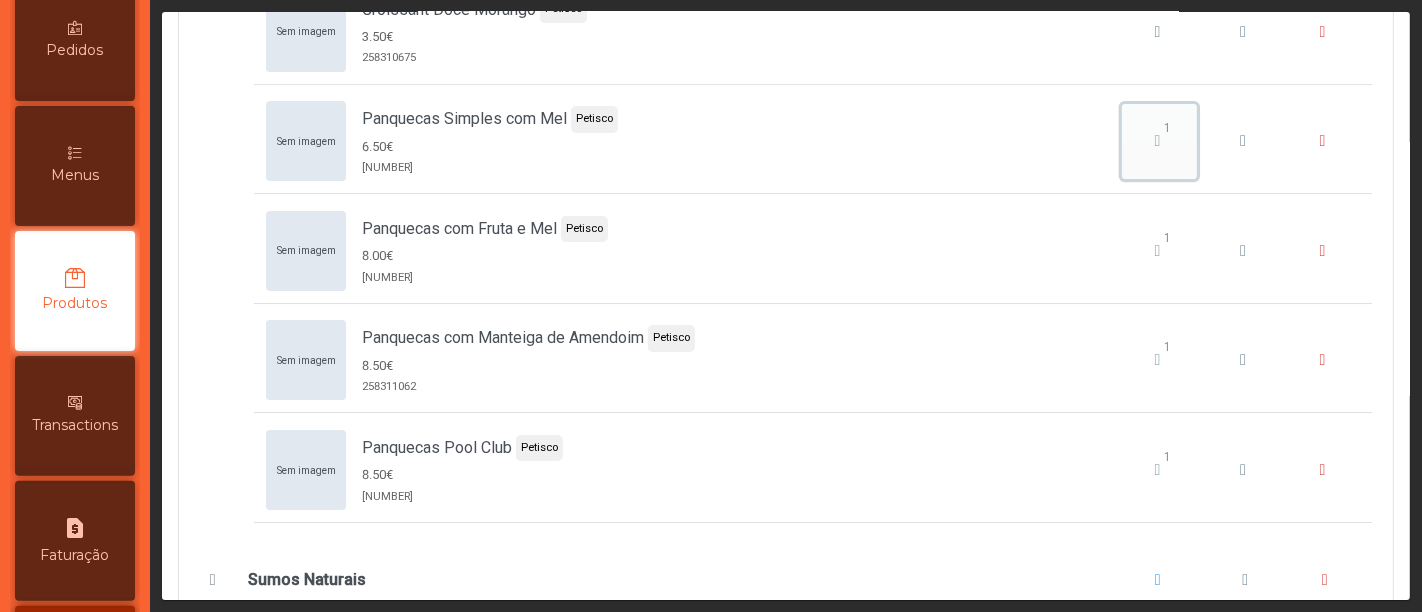 click 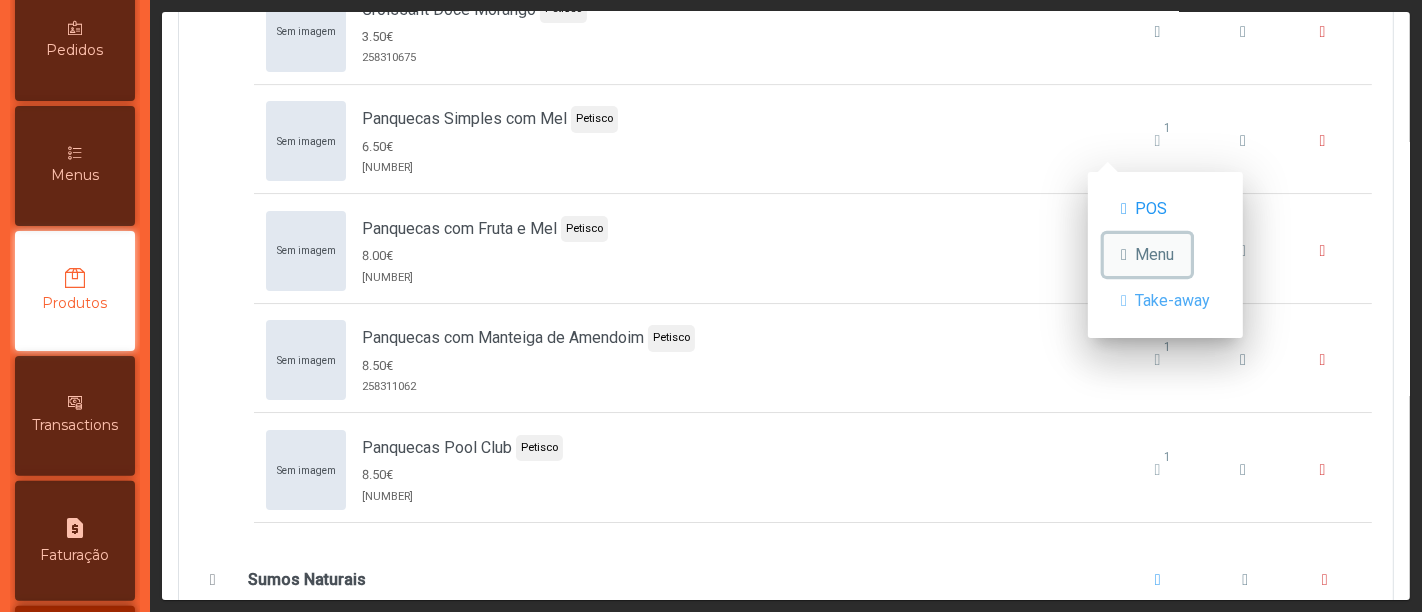 click on "Menu" at bounding box center (1154, 255) 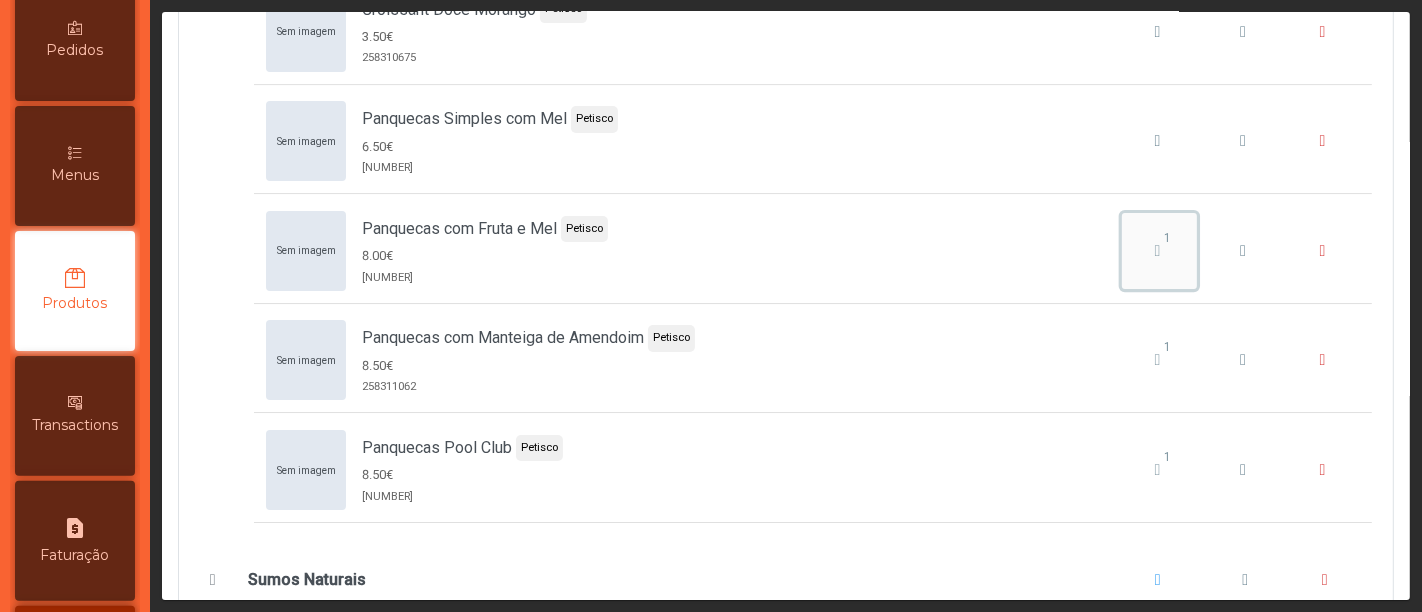 click on "1" 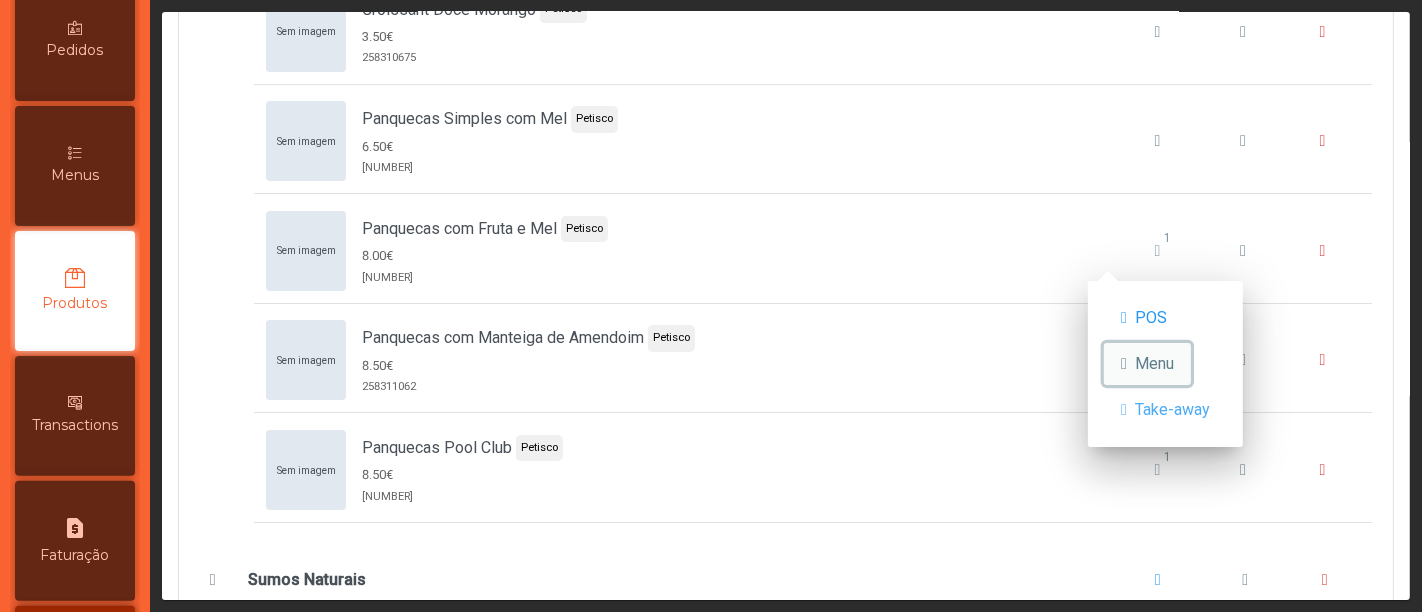 click on "Menu" at bounding box center [1154, 364] 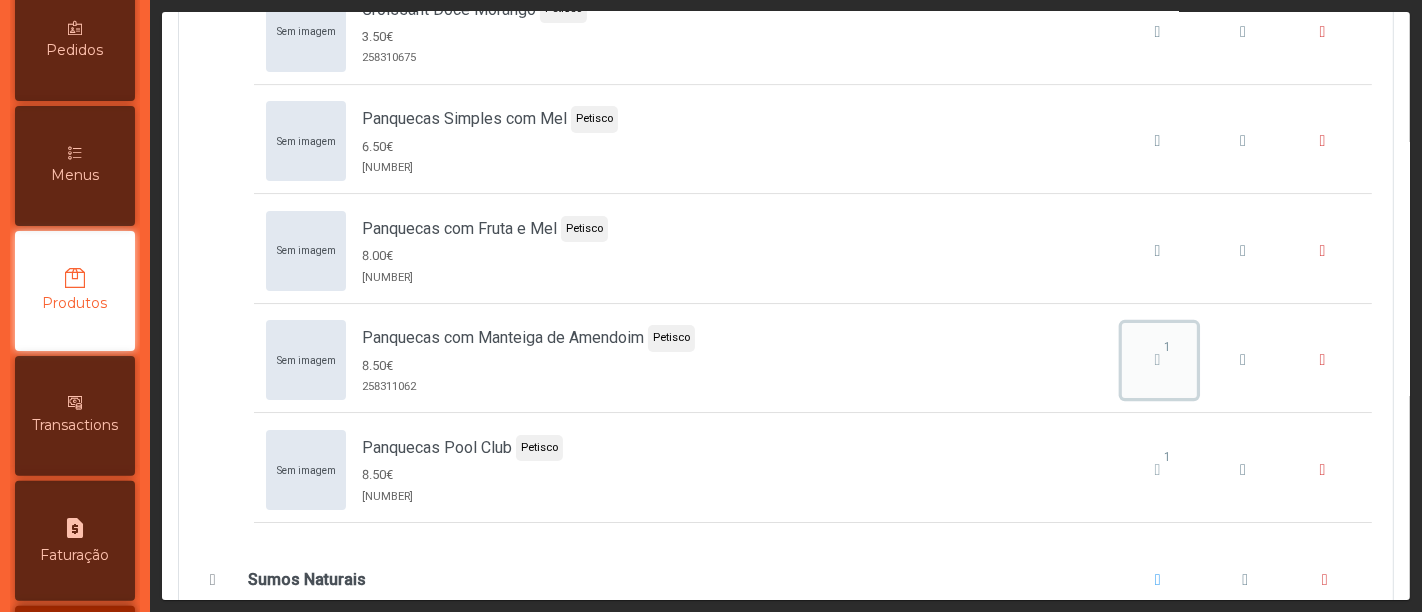 click 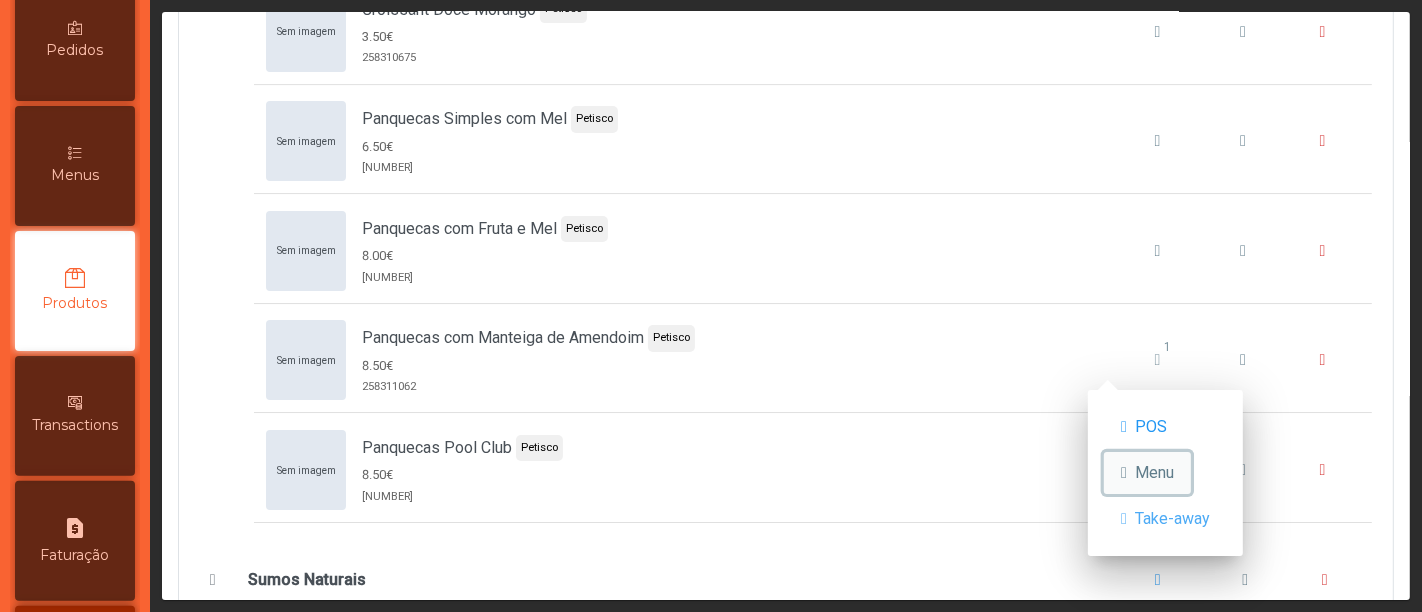 click on "Menu" at bounding box center [1154, 473] 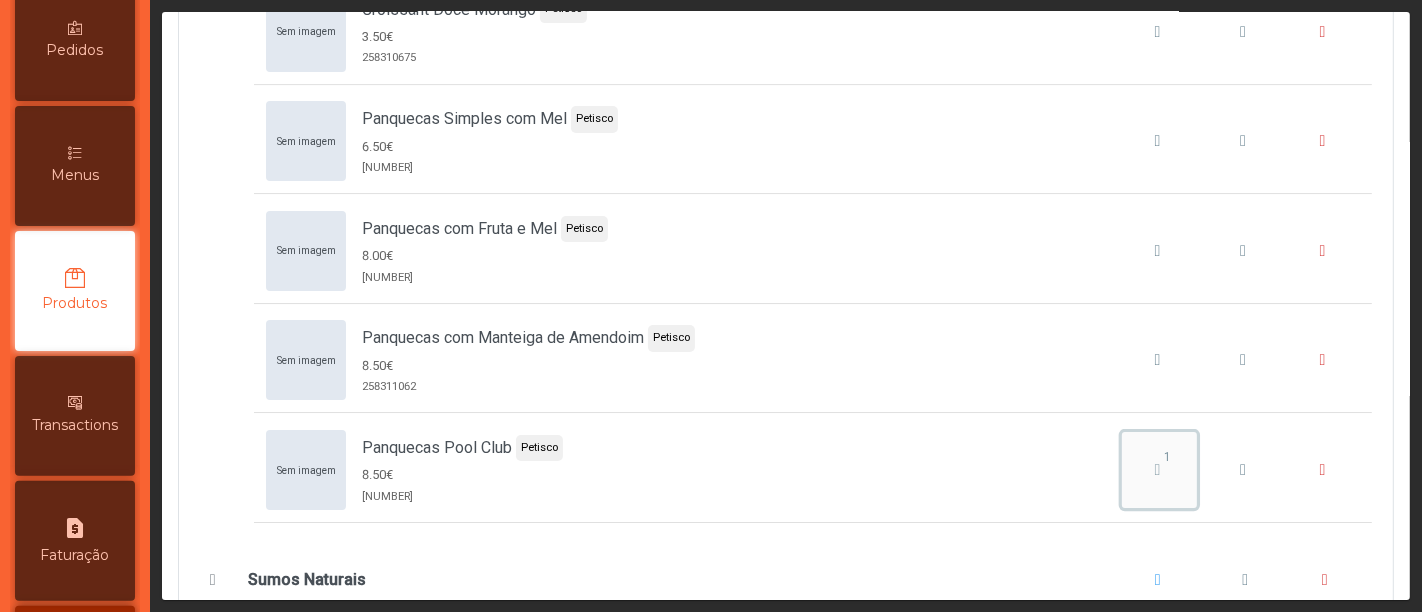 click on "1" 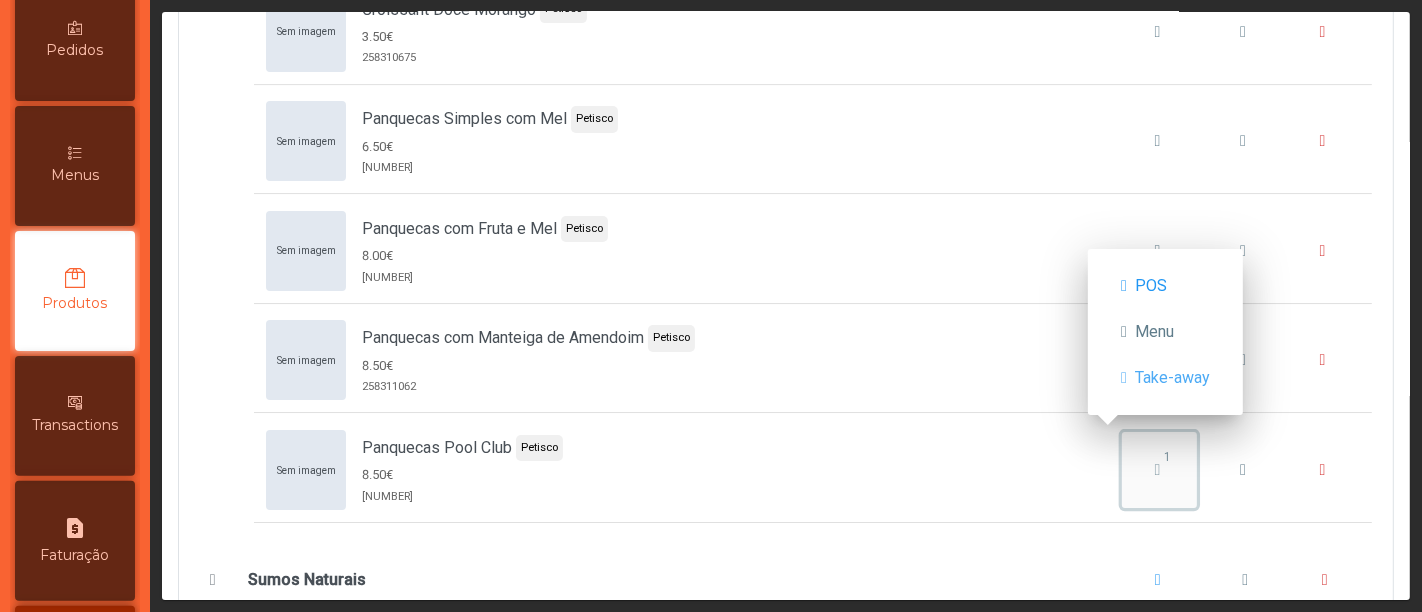 click on "1" 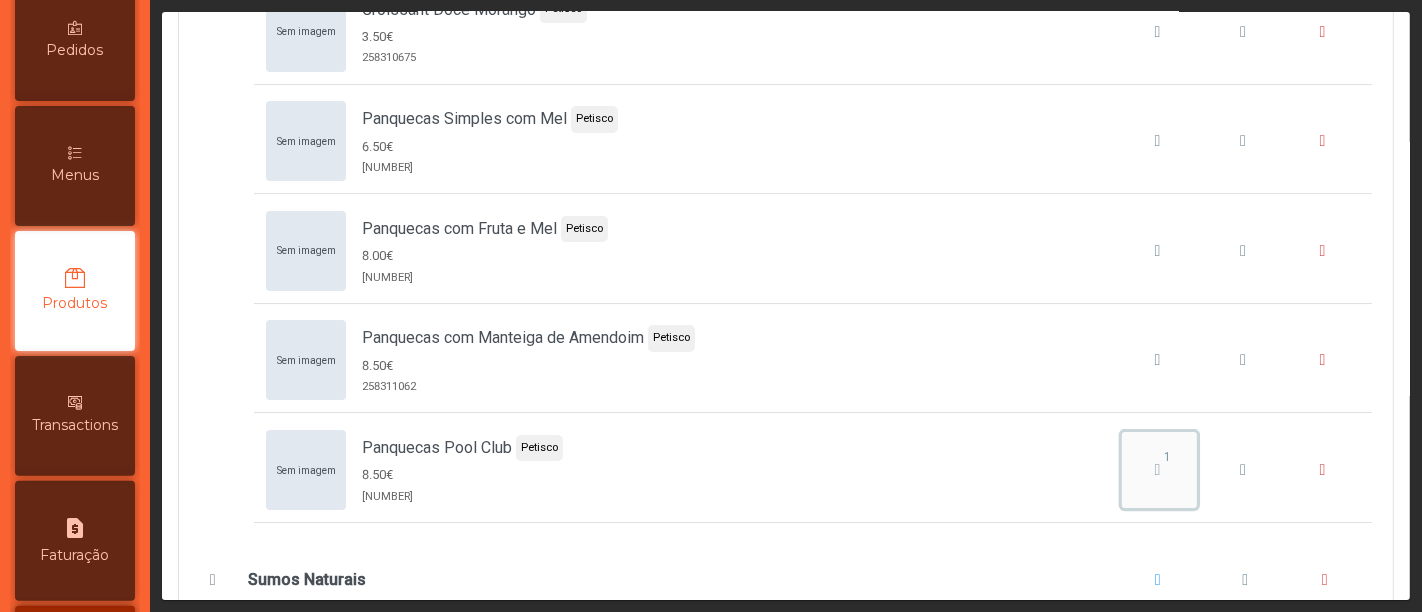 click on "1" 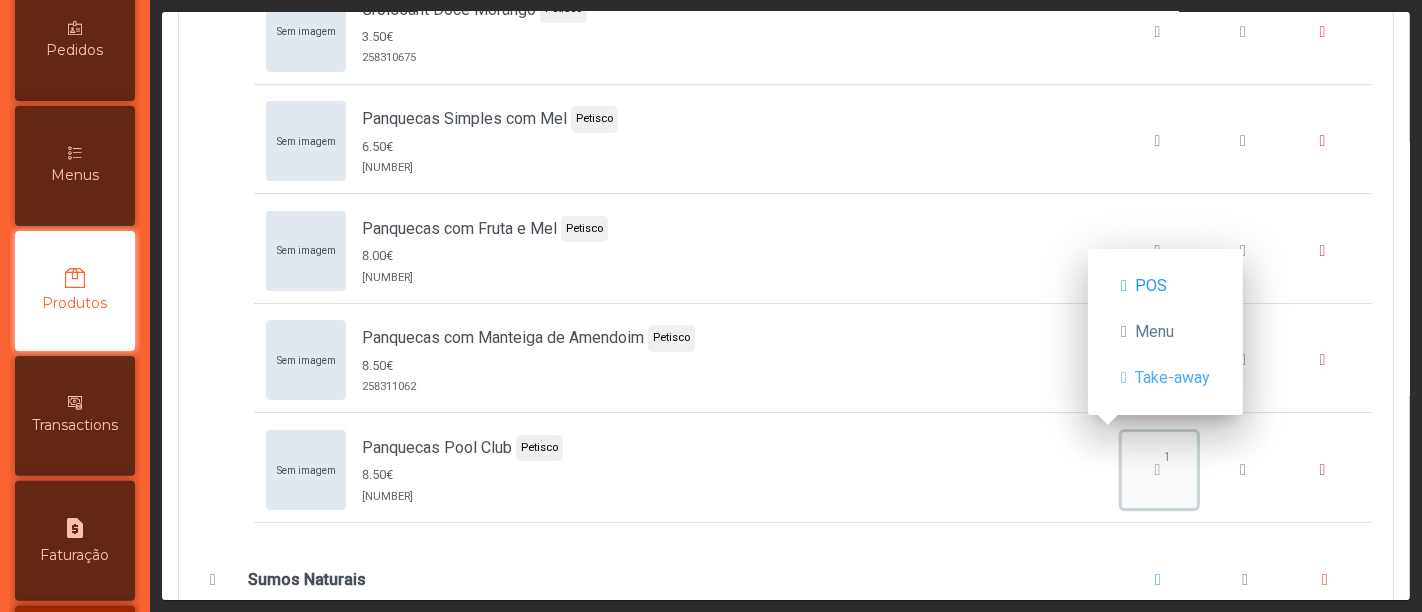 click on "1" 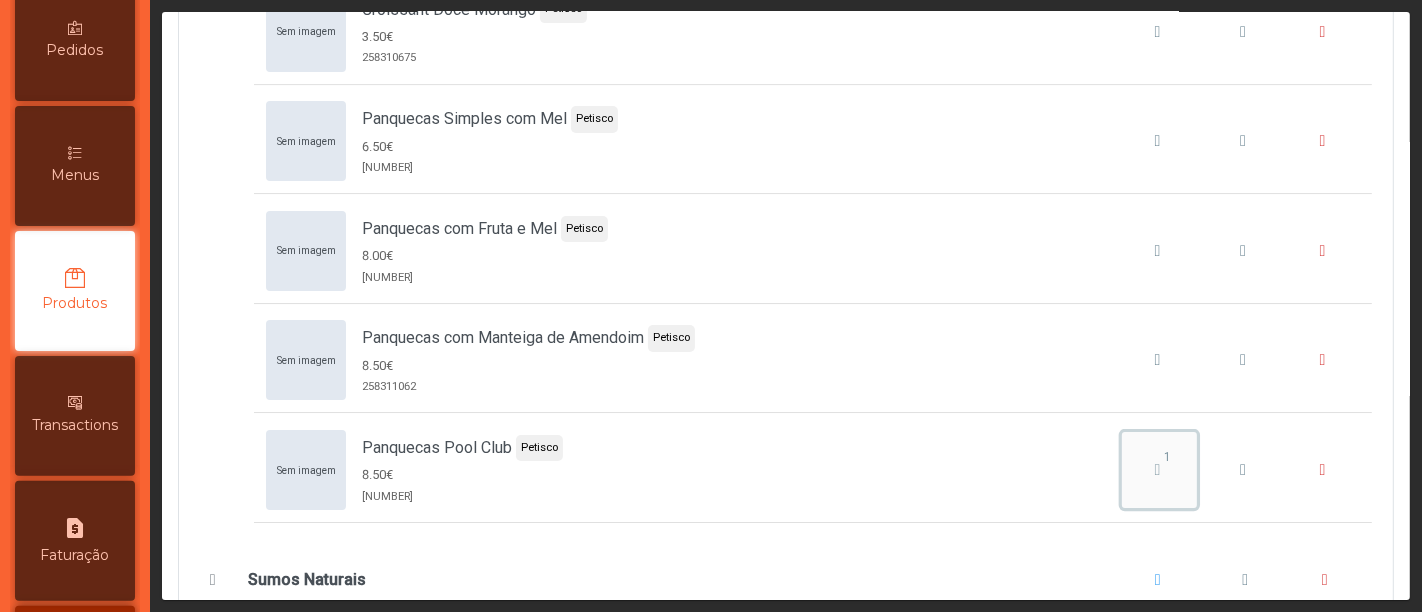 click on "1" 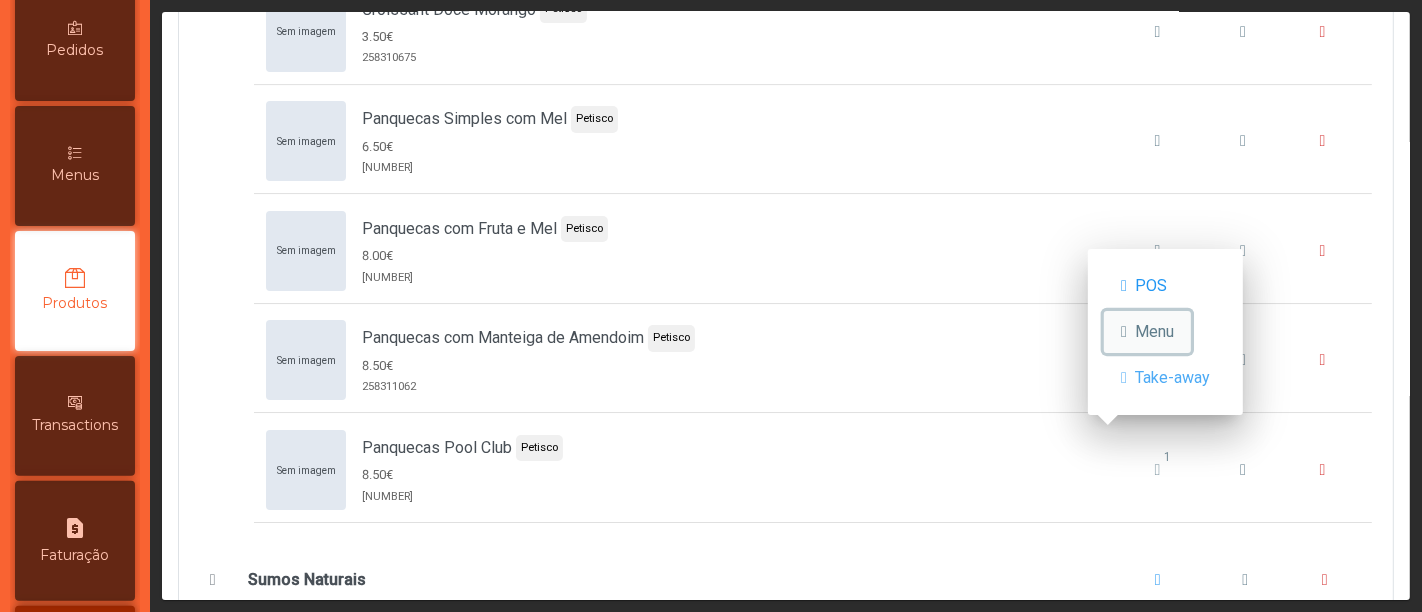 click on "Menu" at bounding box center [1154, 332] 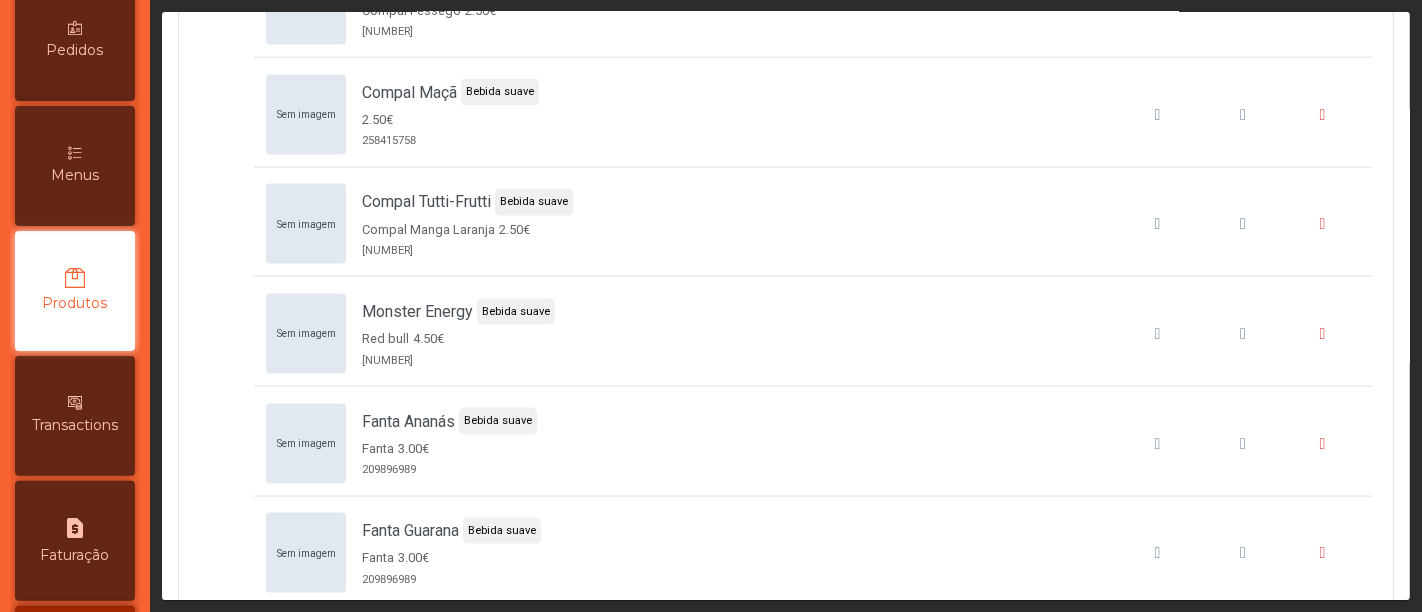 scroll, scrollTop: 8869, scrollLeft: 0, axis: vertical 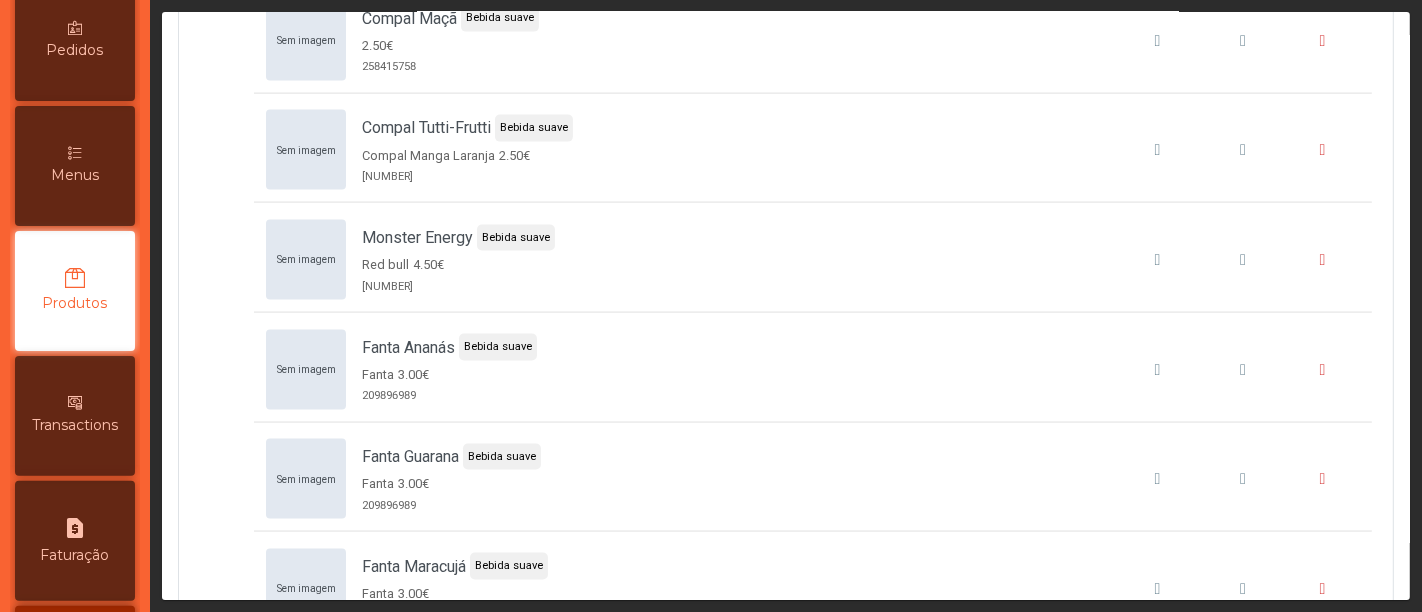 click on "Produtos" at bounding box center [75, 291] 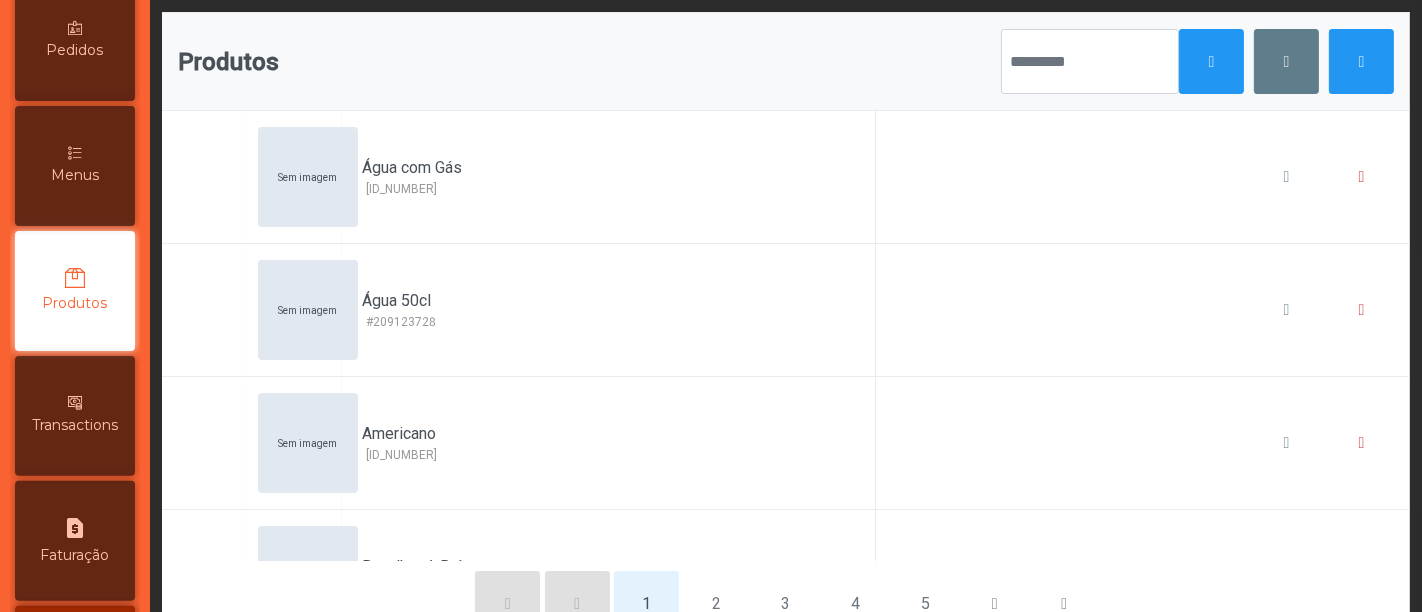 click on "Transactions" at bounding box center [75, 425] 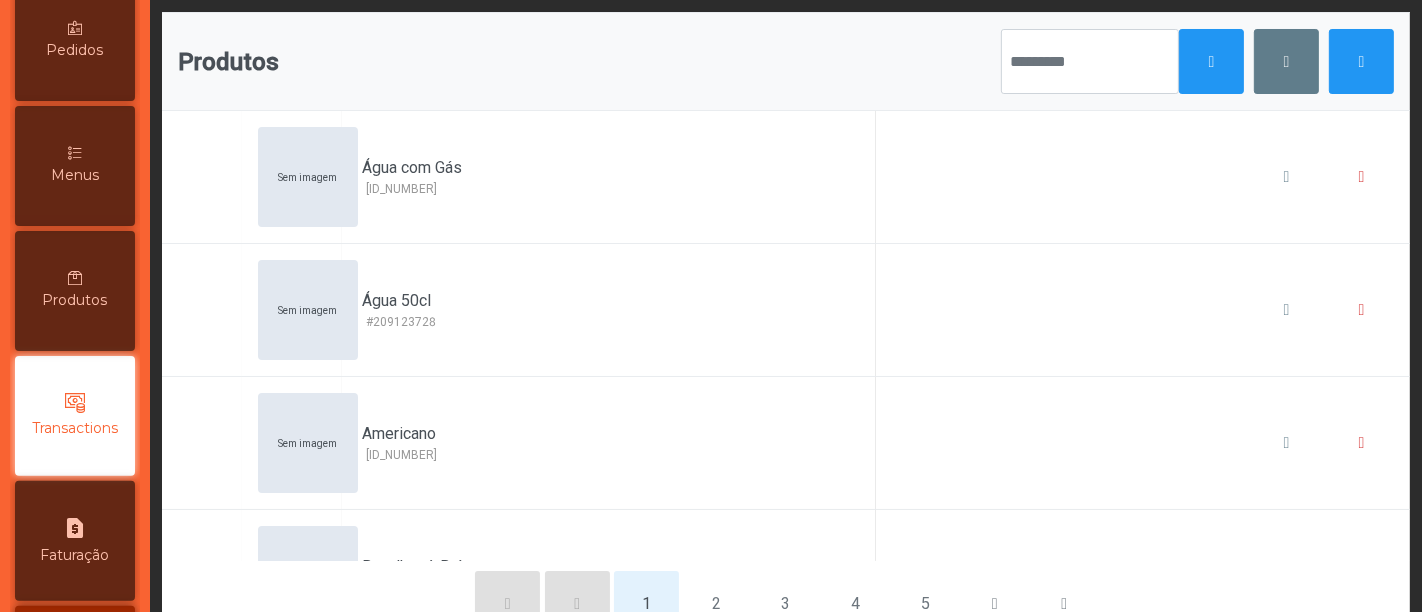 scroll, scrollTop: 458, scrollLeft: 0, axis: vertical 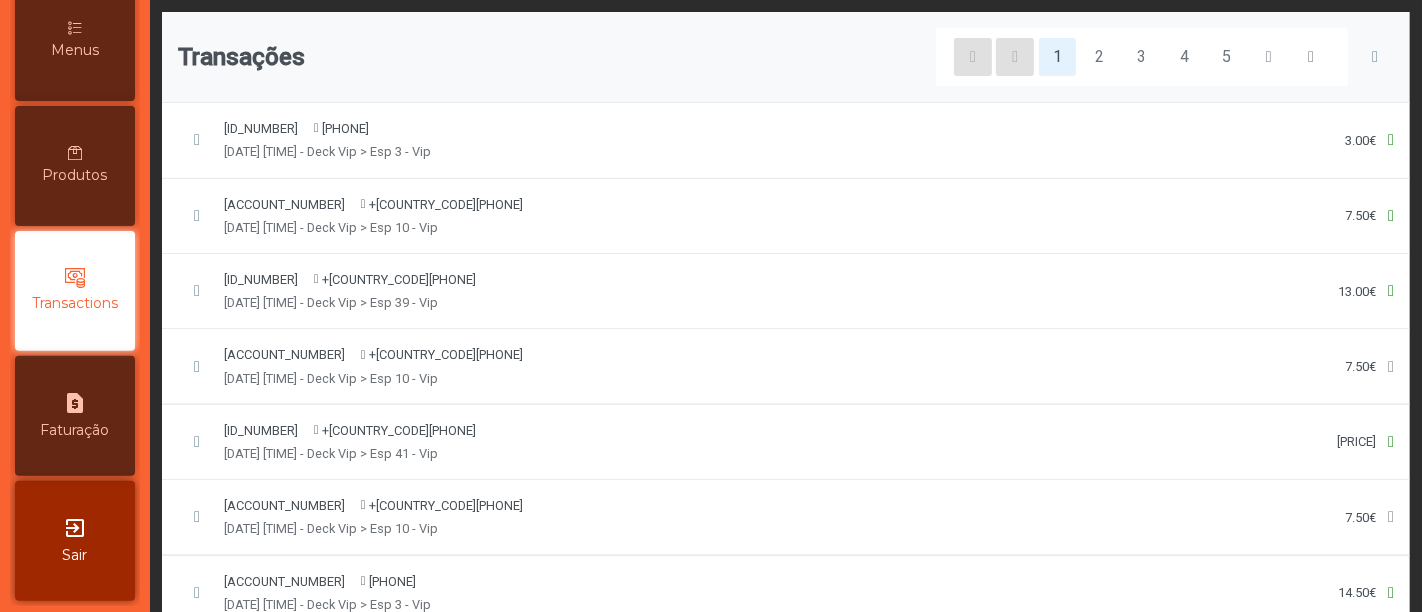 click on "Produtos" at bounding box center (75, 175) 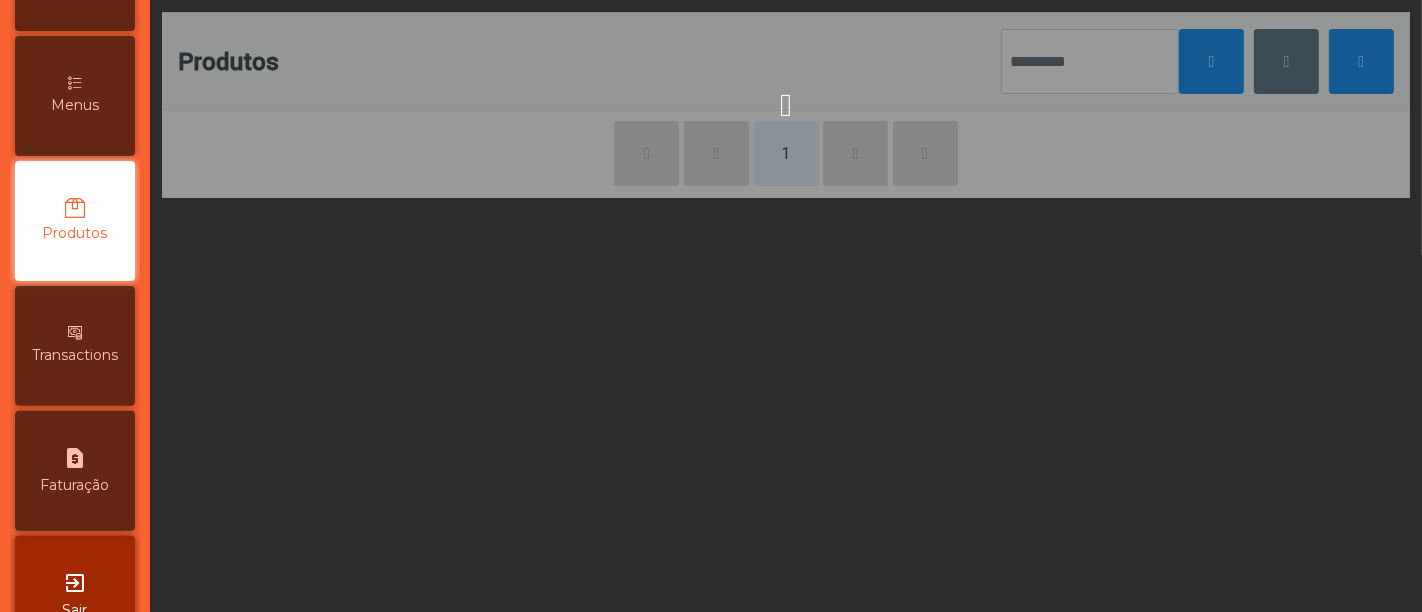 click on "Painel de controlo   Pedidos   Menus   Produtos   Transactions  request_page  Faturação  exit_to_app  Sair" at bounding box center (75, 221) 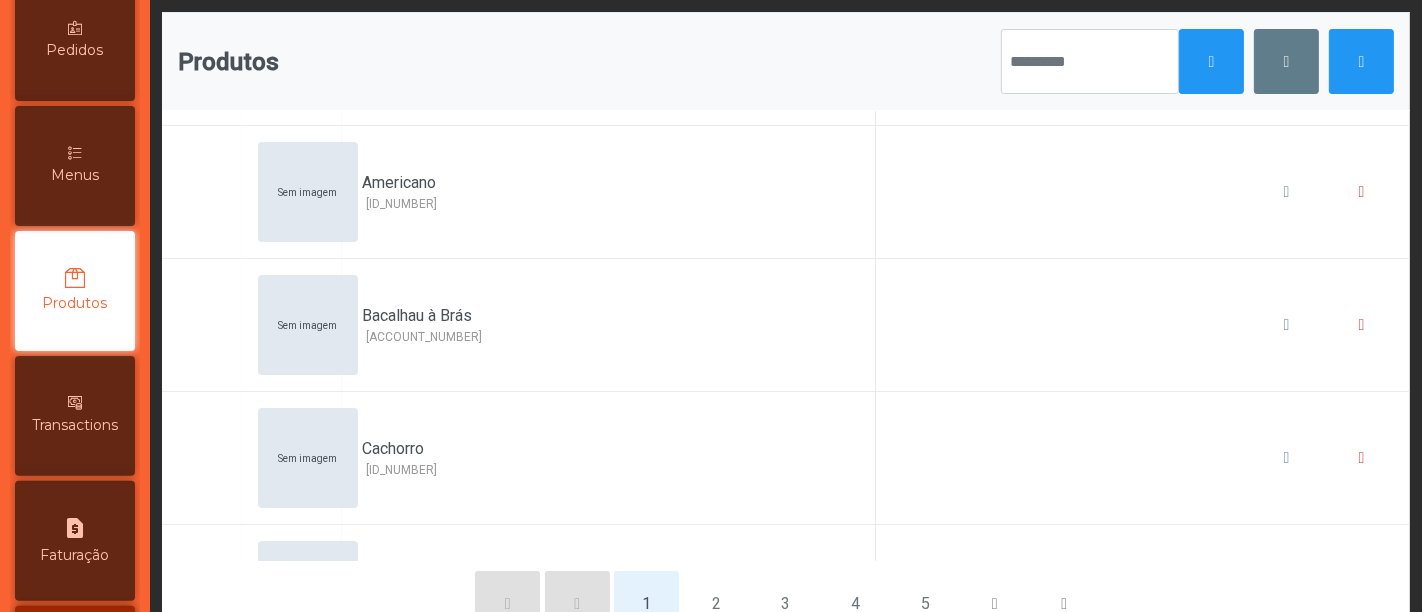 scroll, scrollTop: 443, scrollLeft: 0, axis: vertical 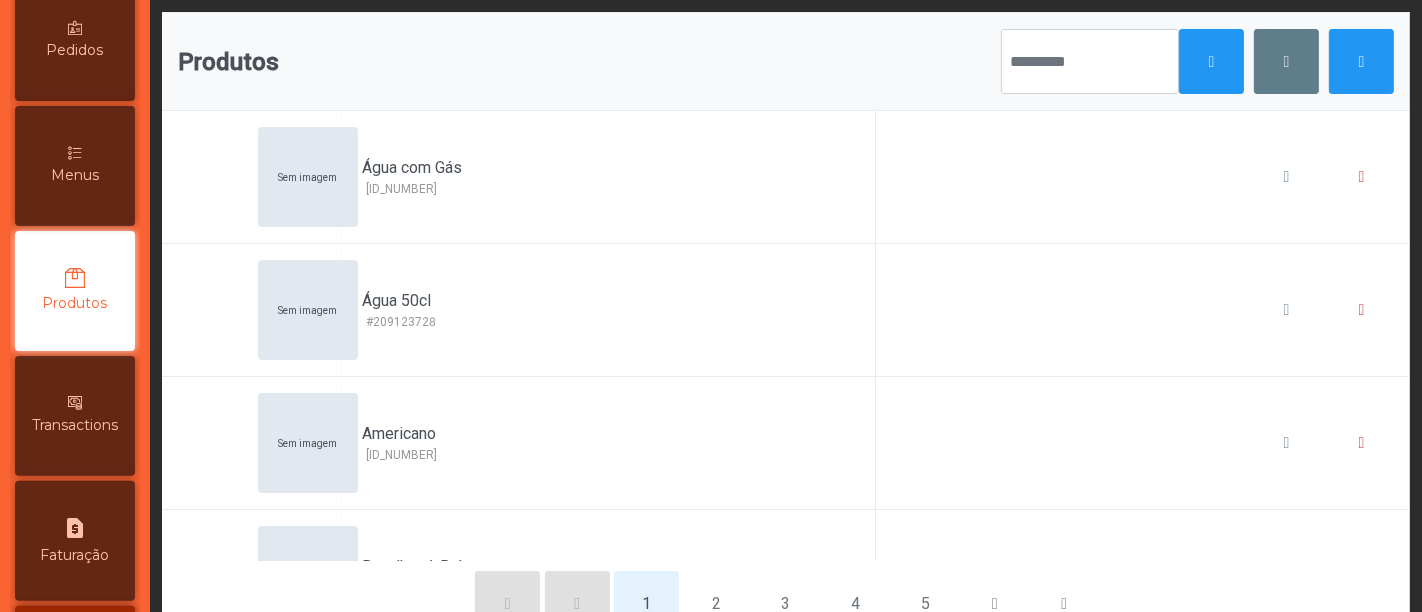click on "Pedidos" at bounding box center (75, 41) 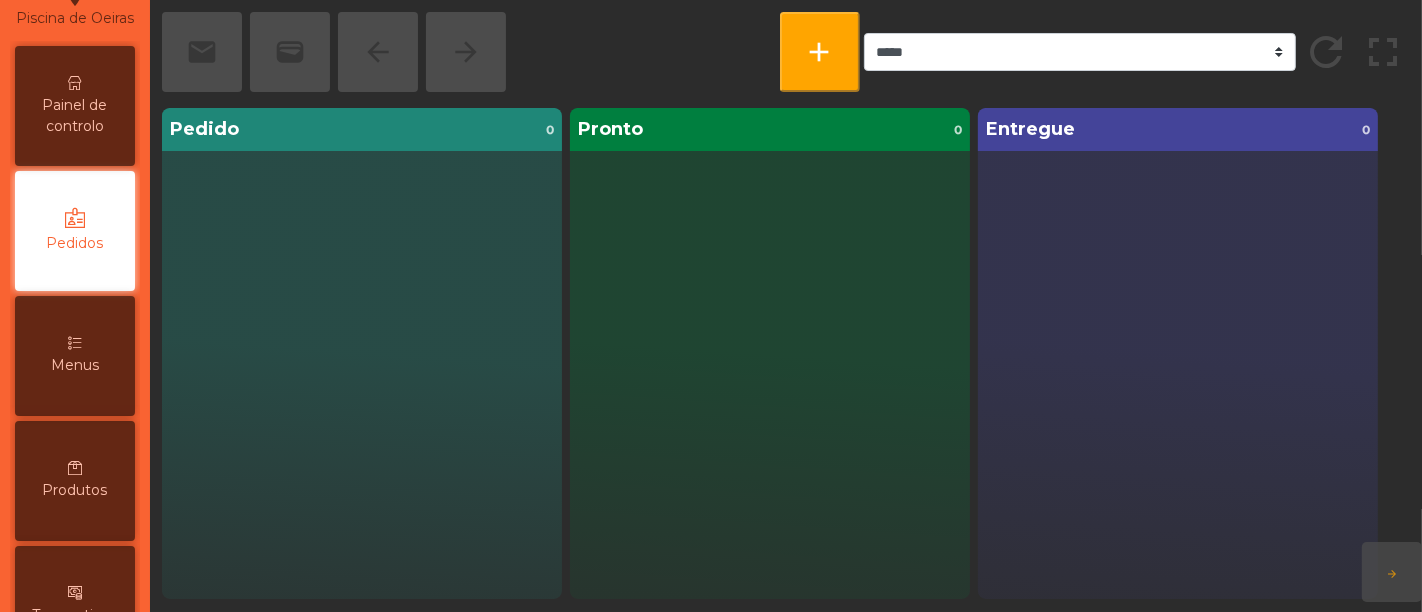 scroll, scrollTop: 83, scrollLeft: 0, axis: vertical 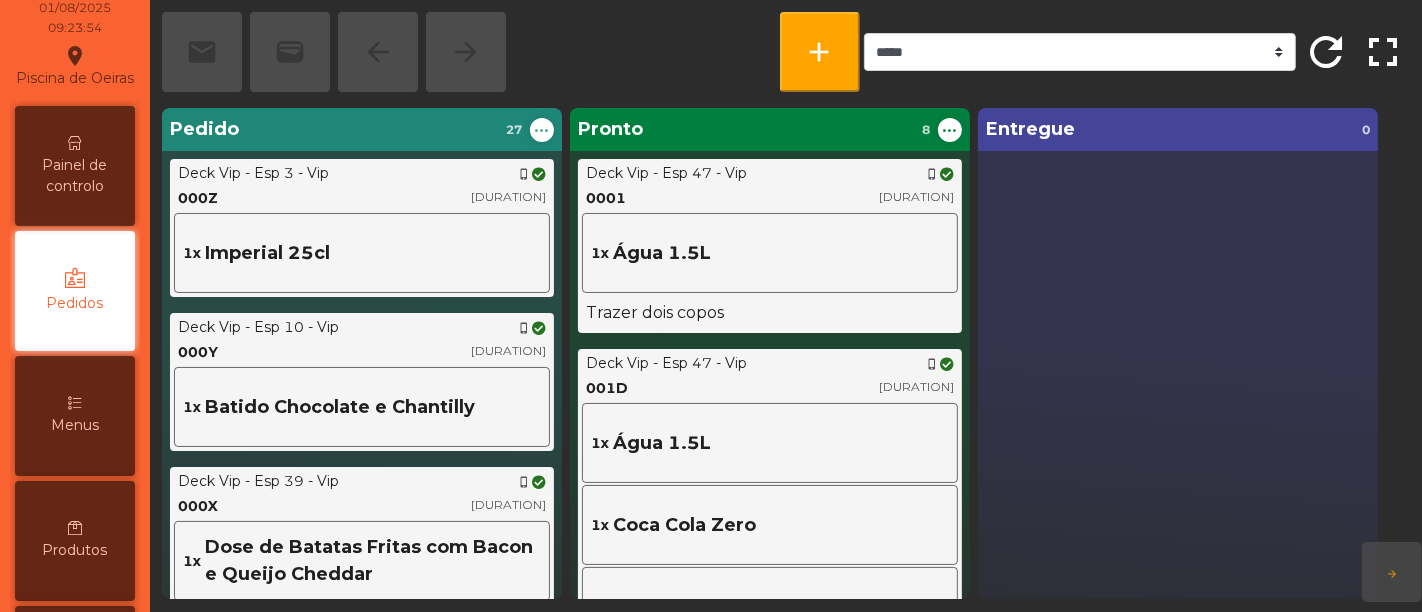 click on "Painel de controlo" at bounding box center [75, 166] 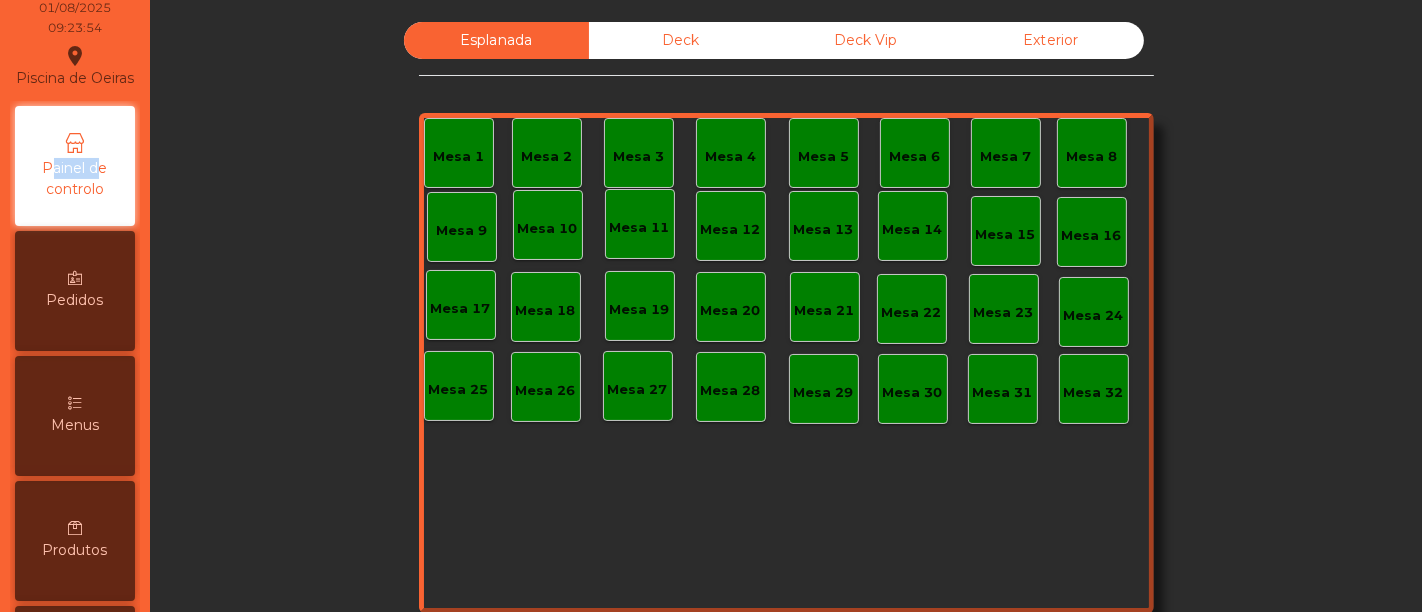 scroll, scrollTop: 0, scrollLeft: 0, axis: both 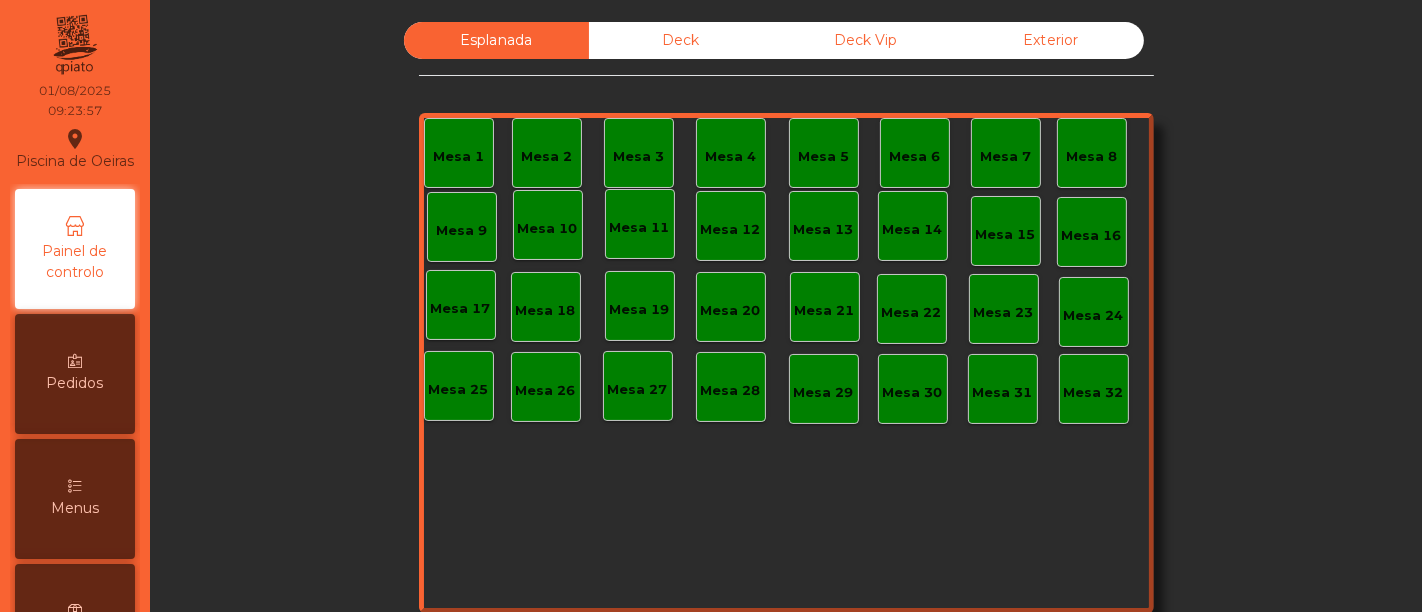 click at bounding box center (75, 486) 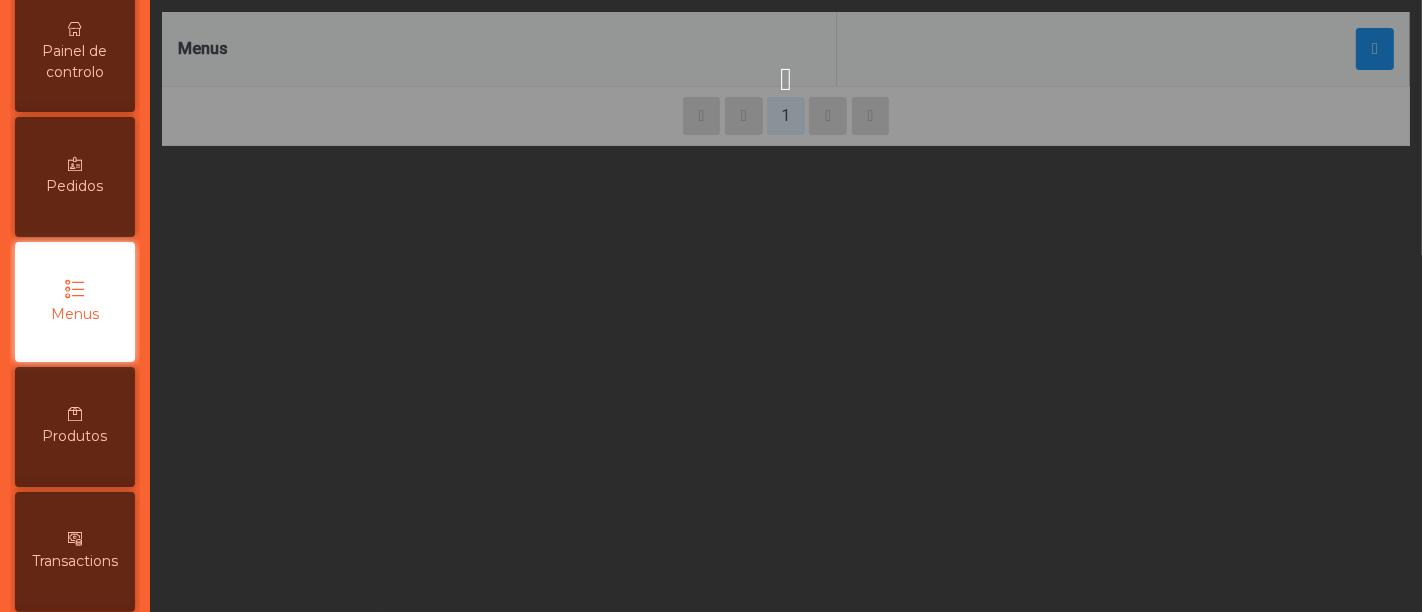 scroll, scrollTop: 208, scrollLeft: 0, axis: vertical 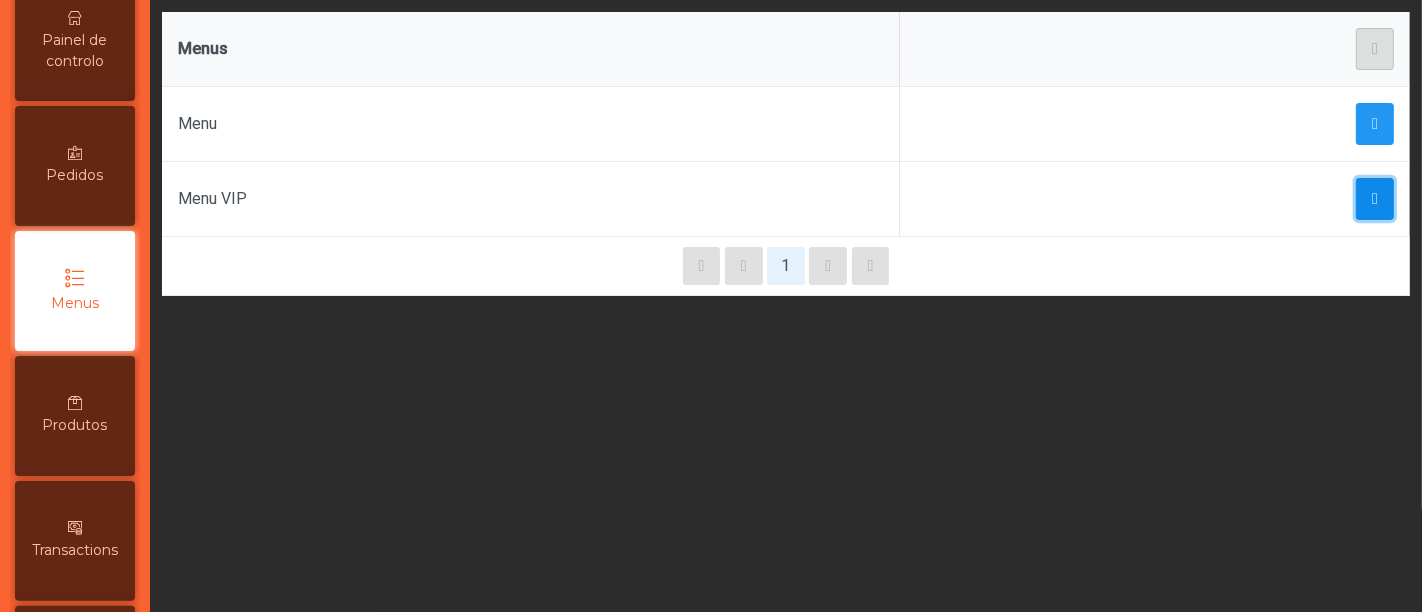 click 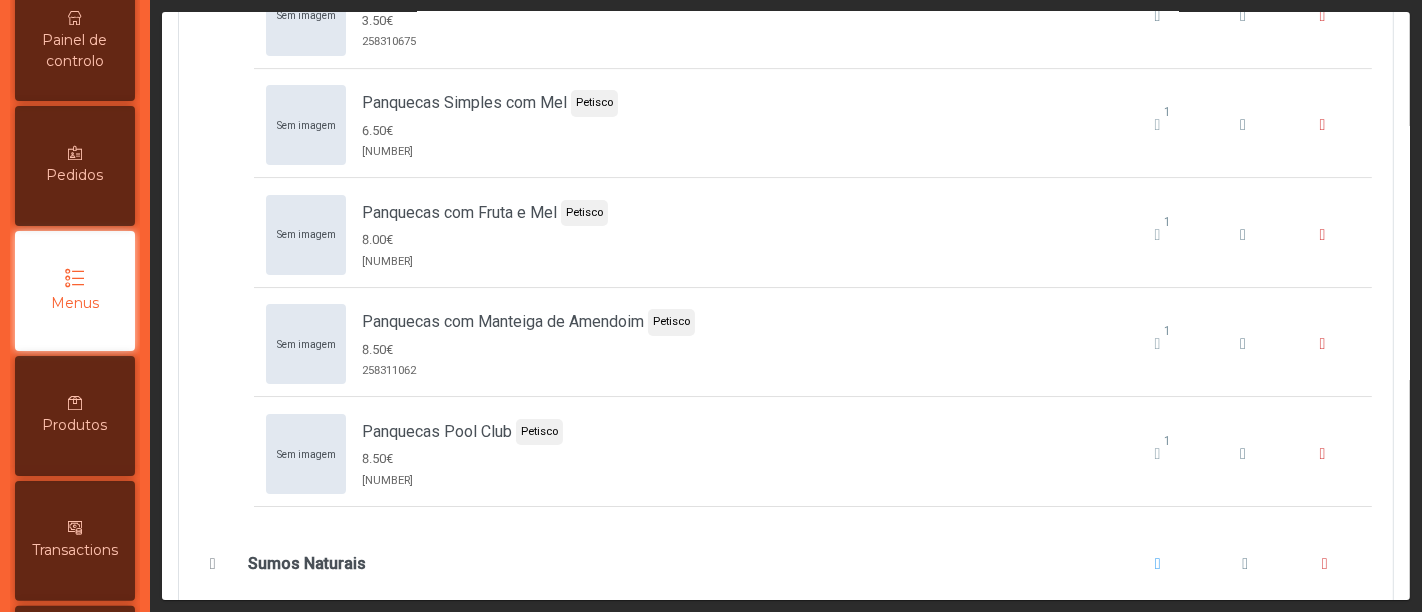 scroll, scrollTop: 5774, scrollLeft: 0, axis: vertical 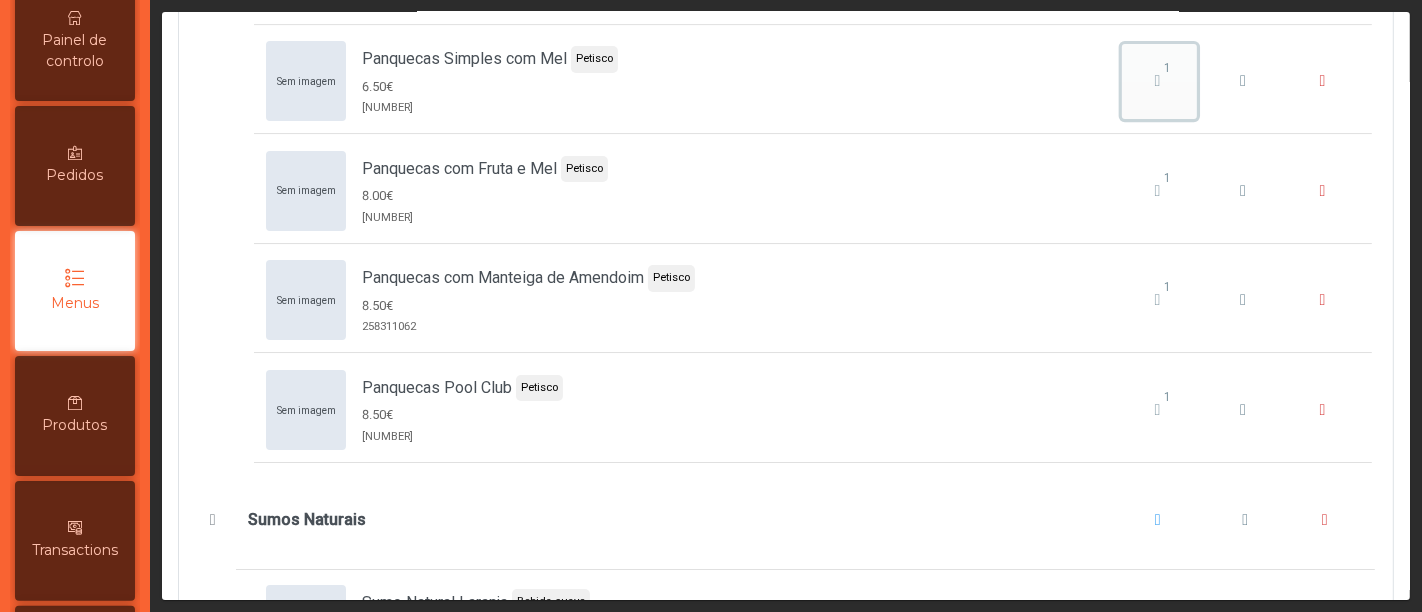click on "1" 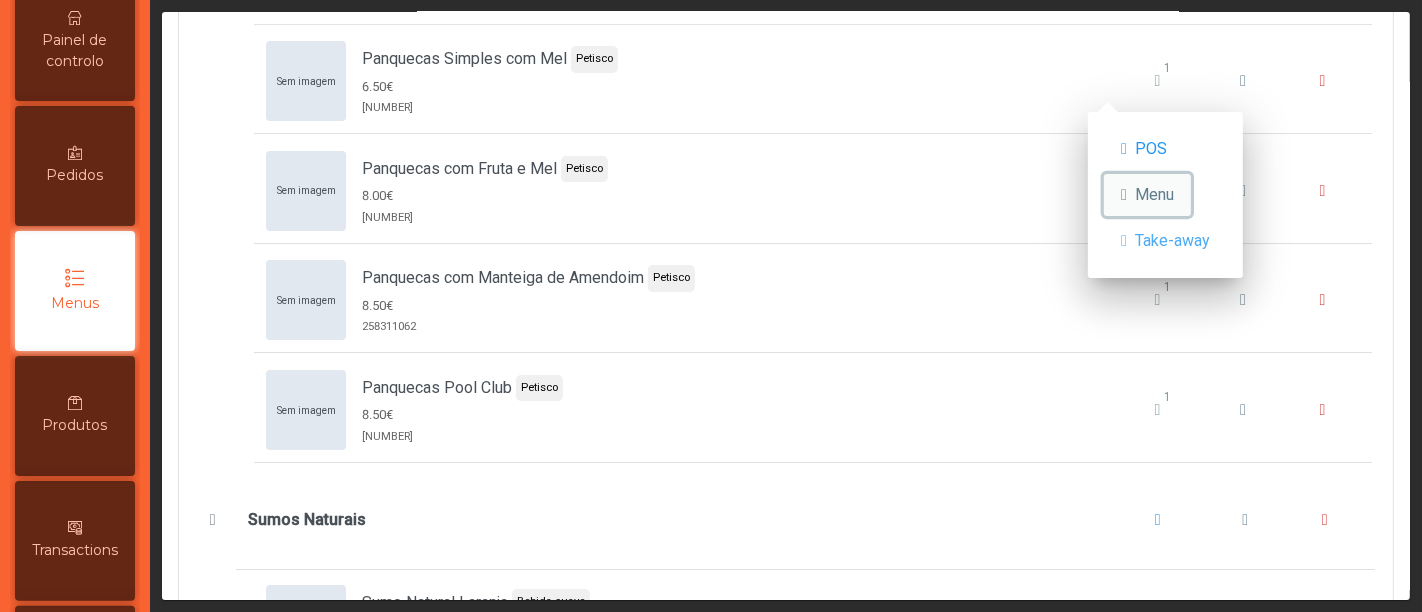 click on "Menu" at bounding box center (1154, 195) 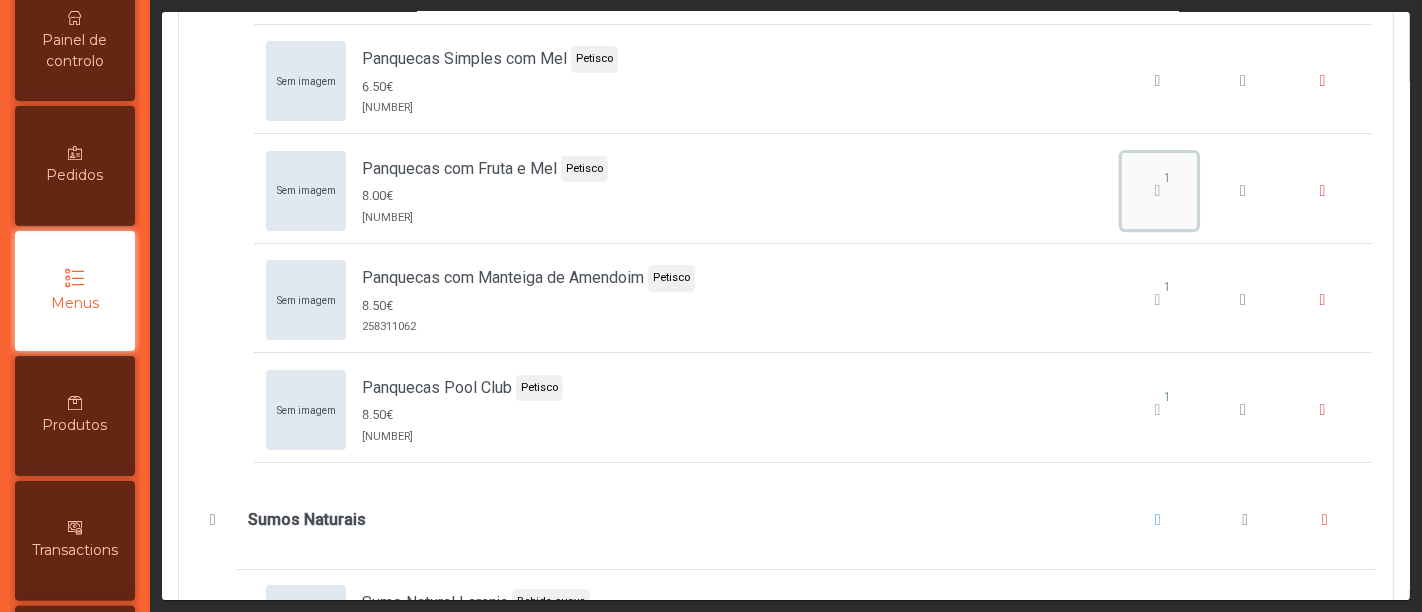 click 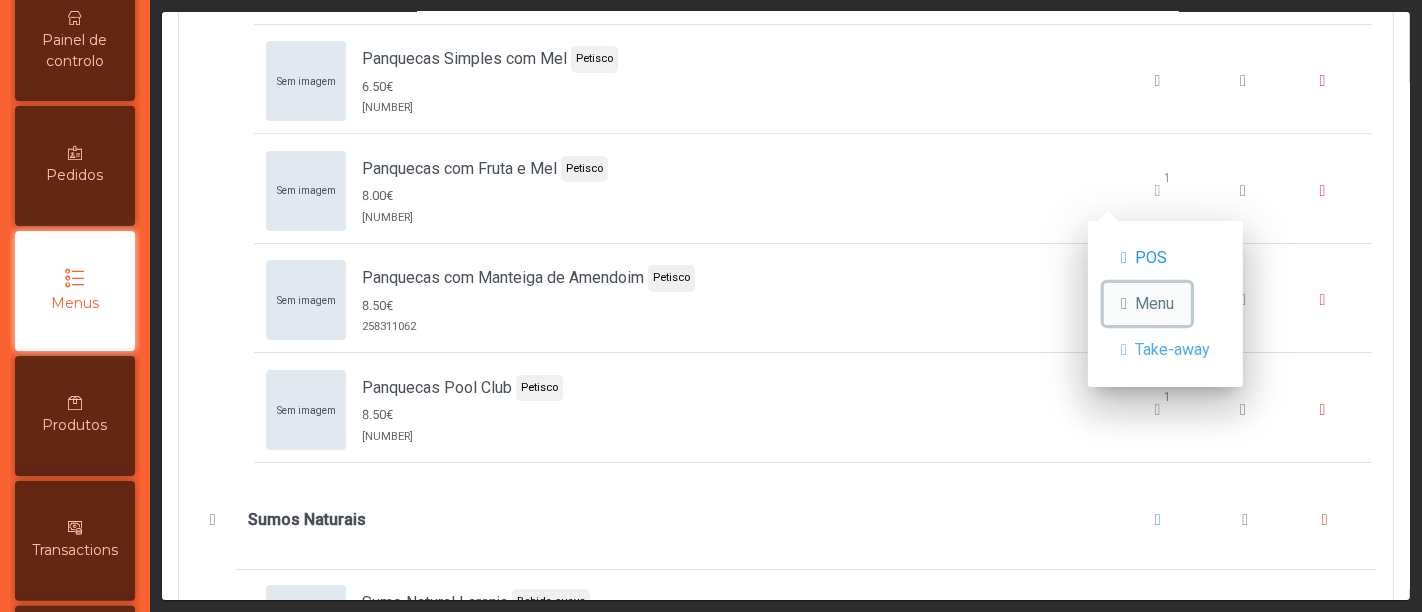 click on "Menu" at bounding box center [1154, 304] 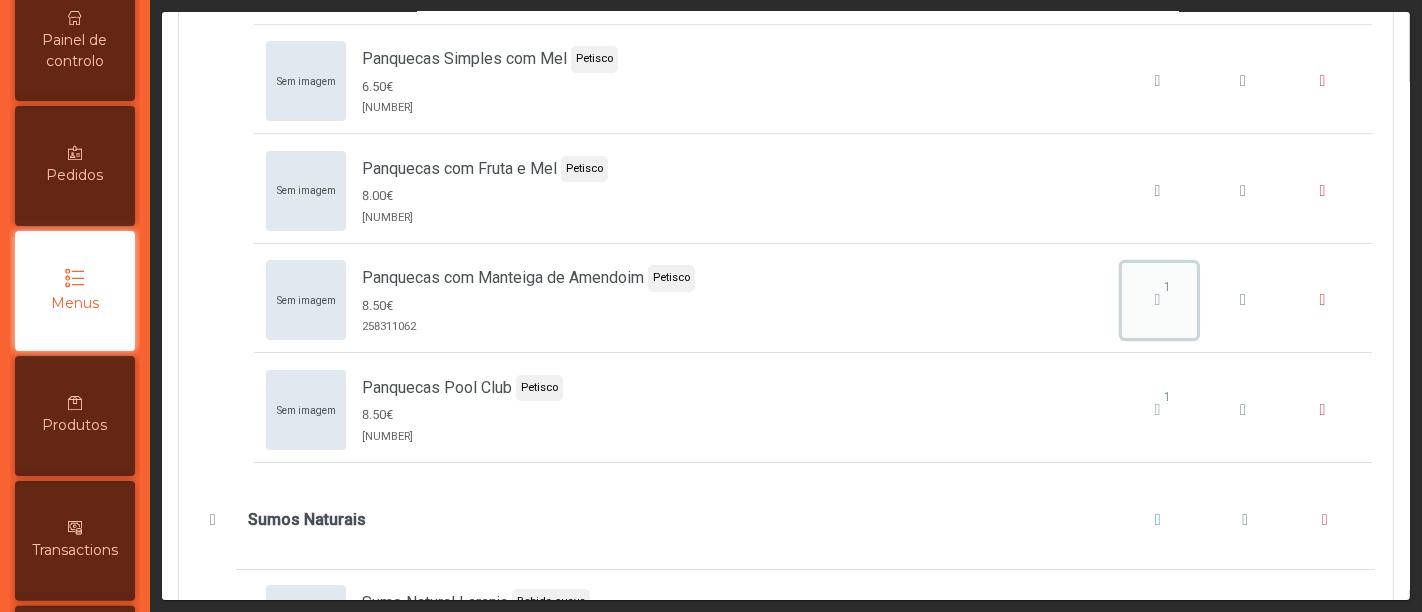 click on "1" 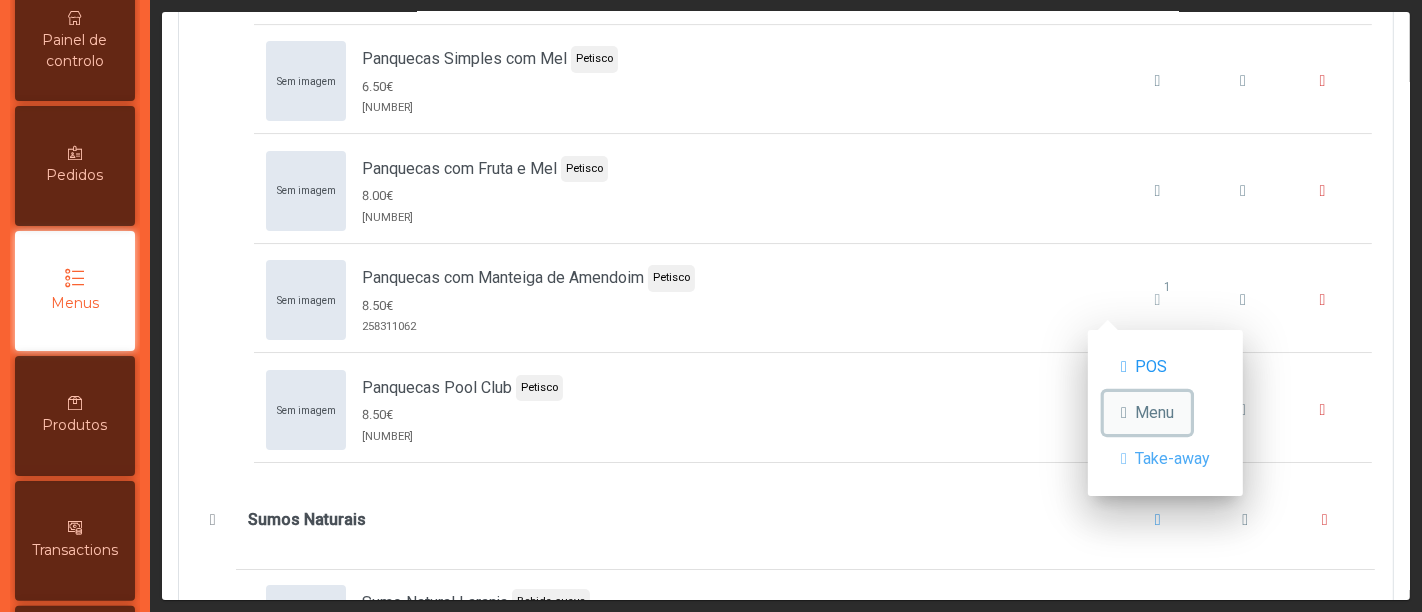 click on "Menu" at bounding box center (1154, 413) 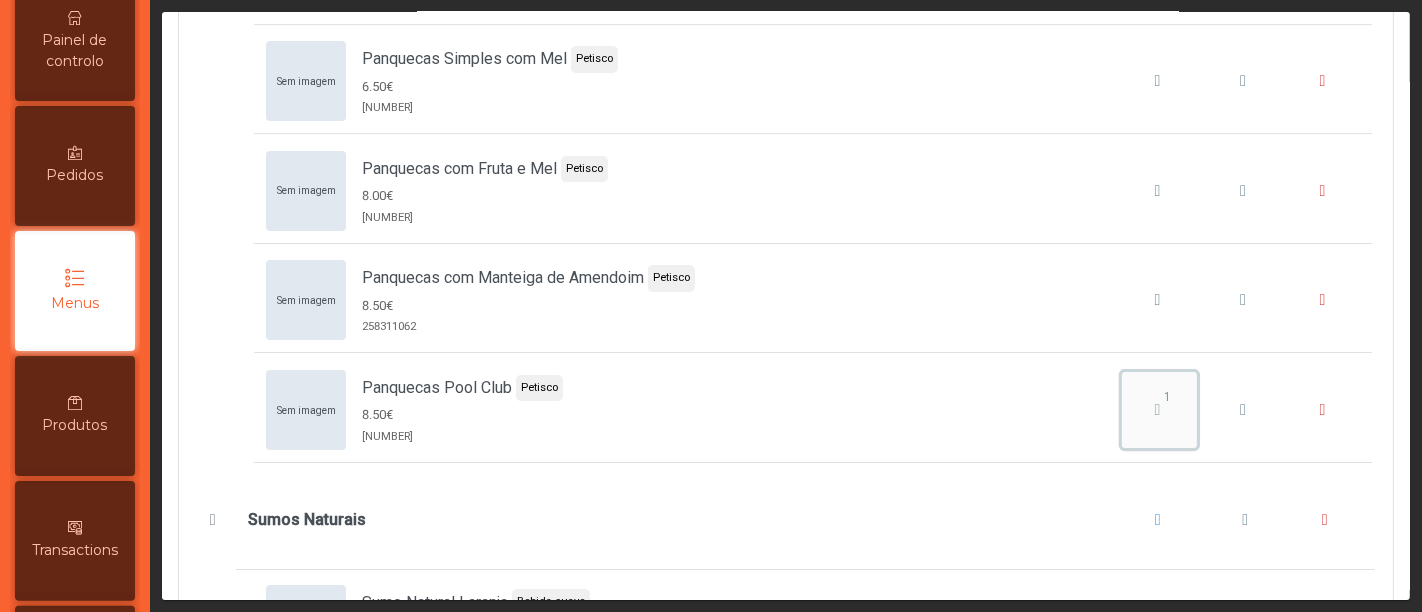 click on "1" 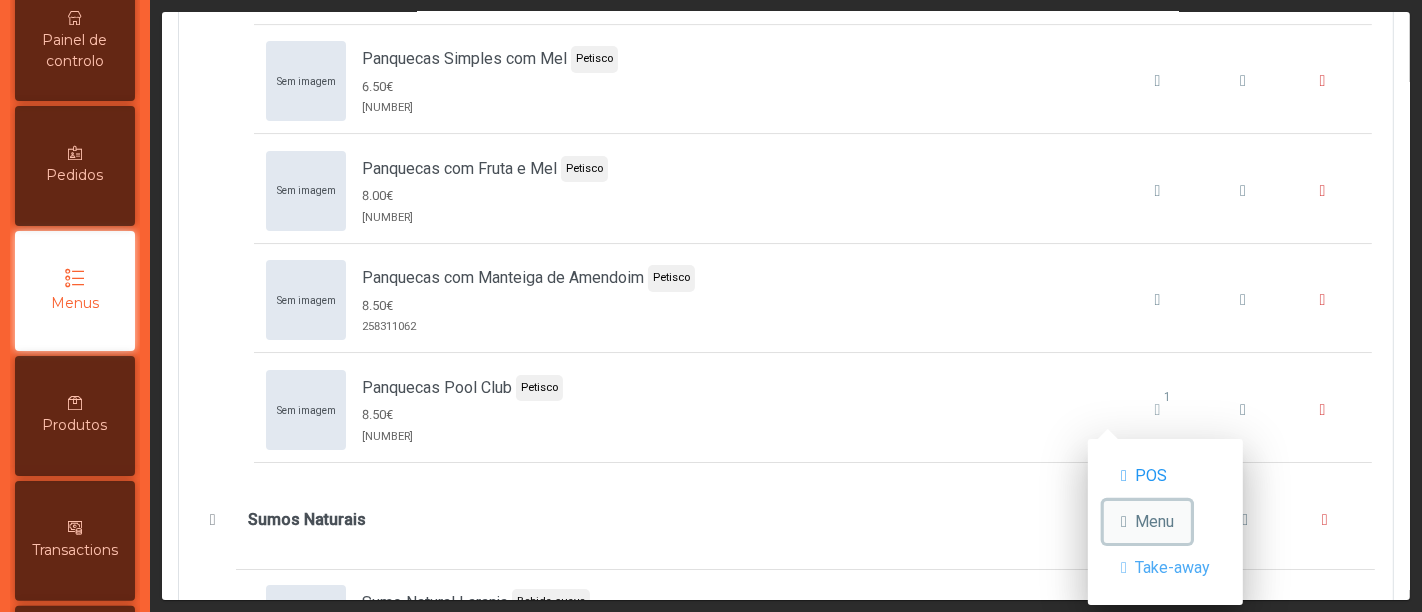 click on "Menu" at bounding box center [1154, 522] 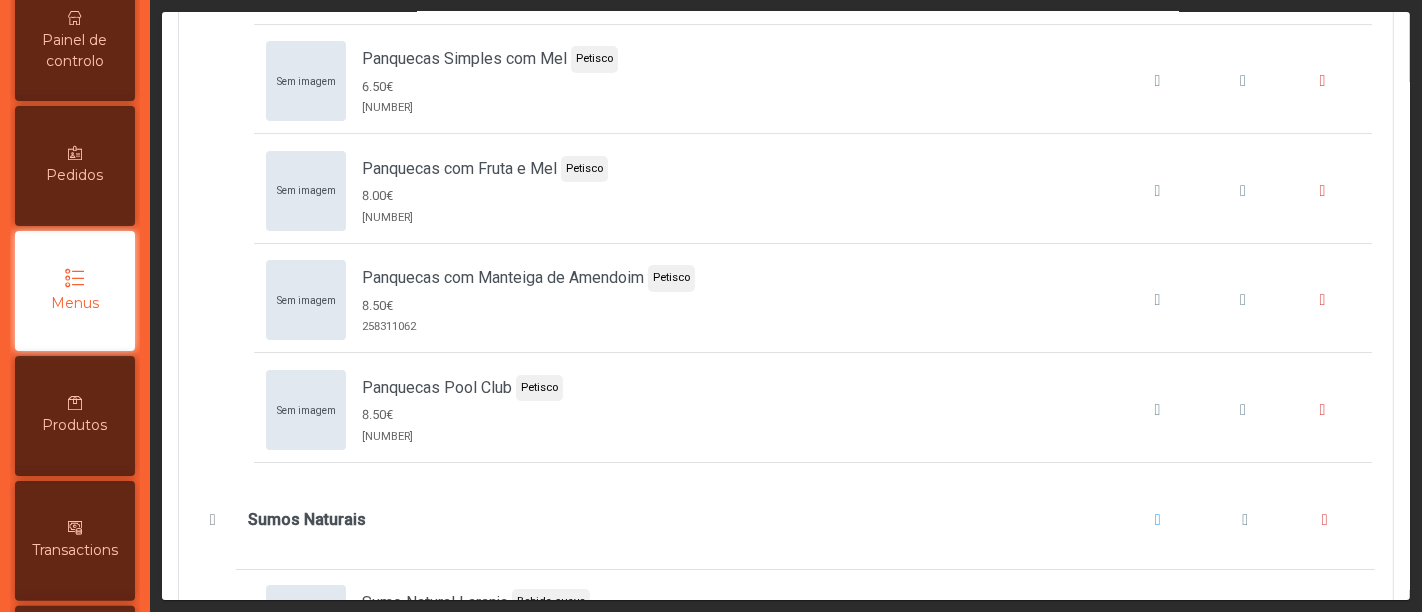 click on "Painel de controlo" at bounding box center [75, 51] 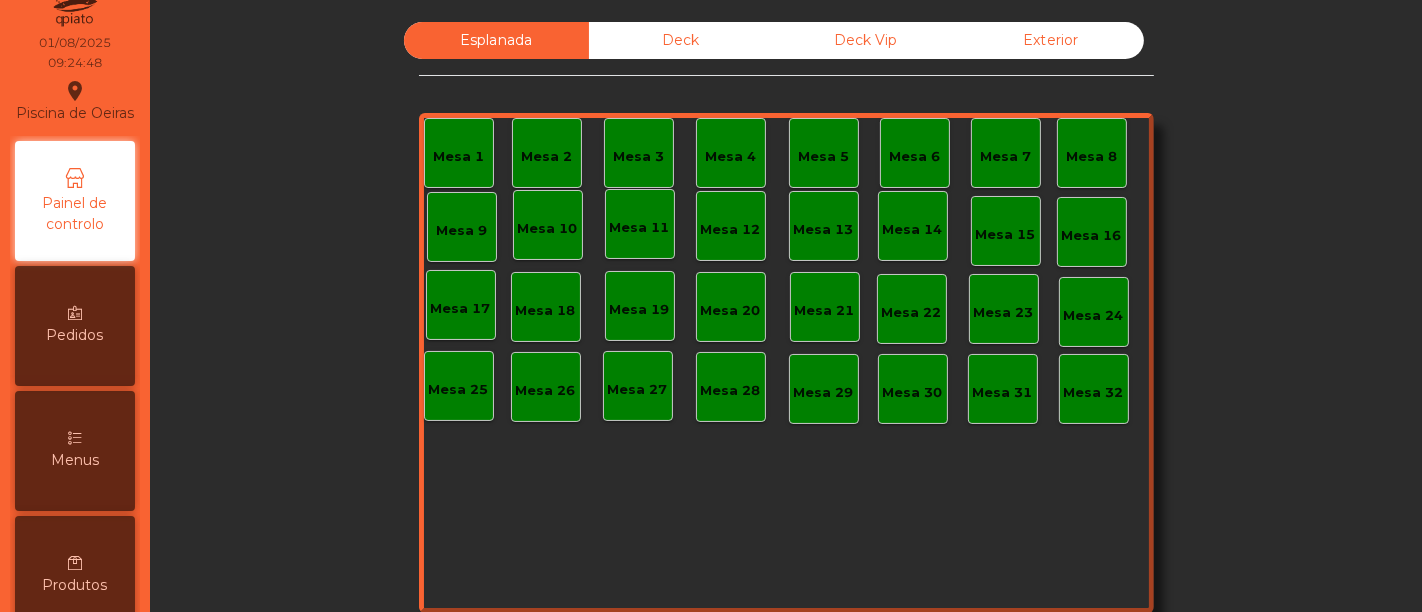 scroll, scrollTop: 0, scrollLeft: 0, axis: both 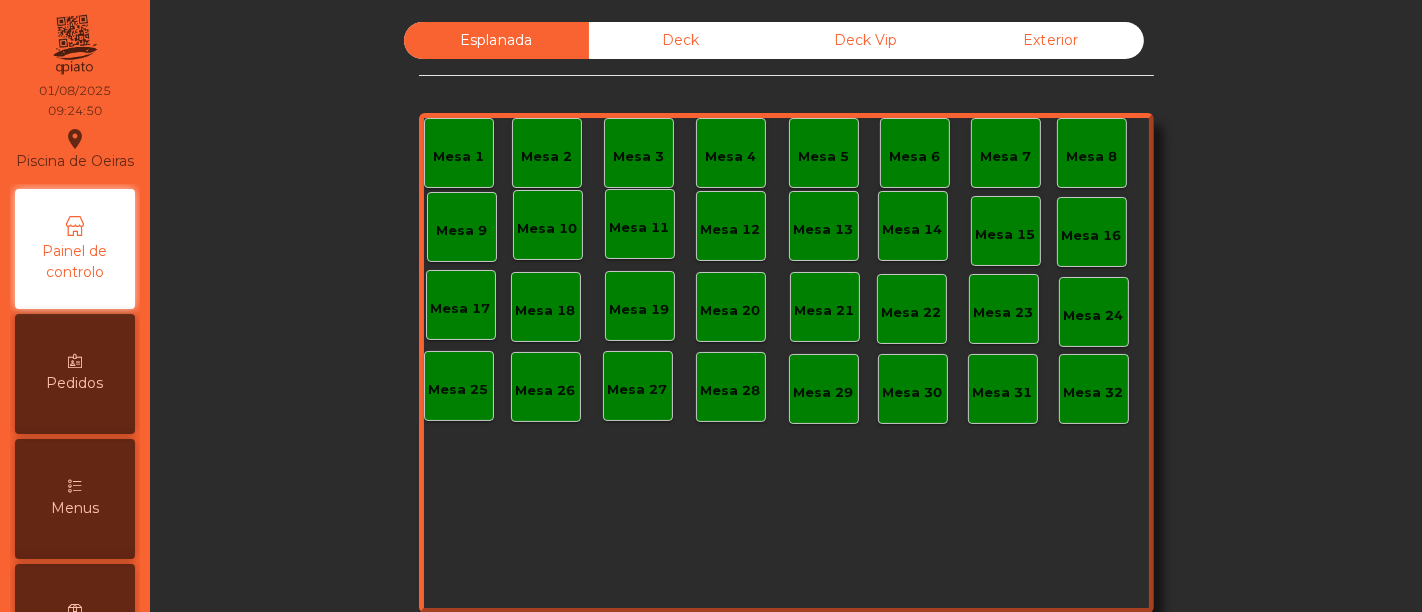 click on "Deck" 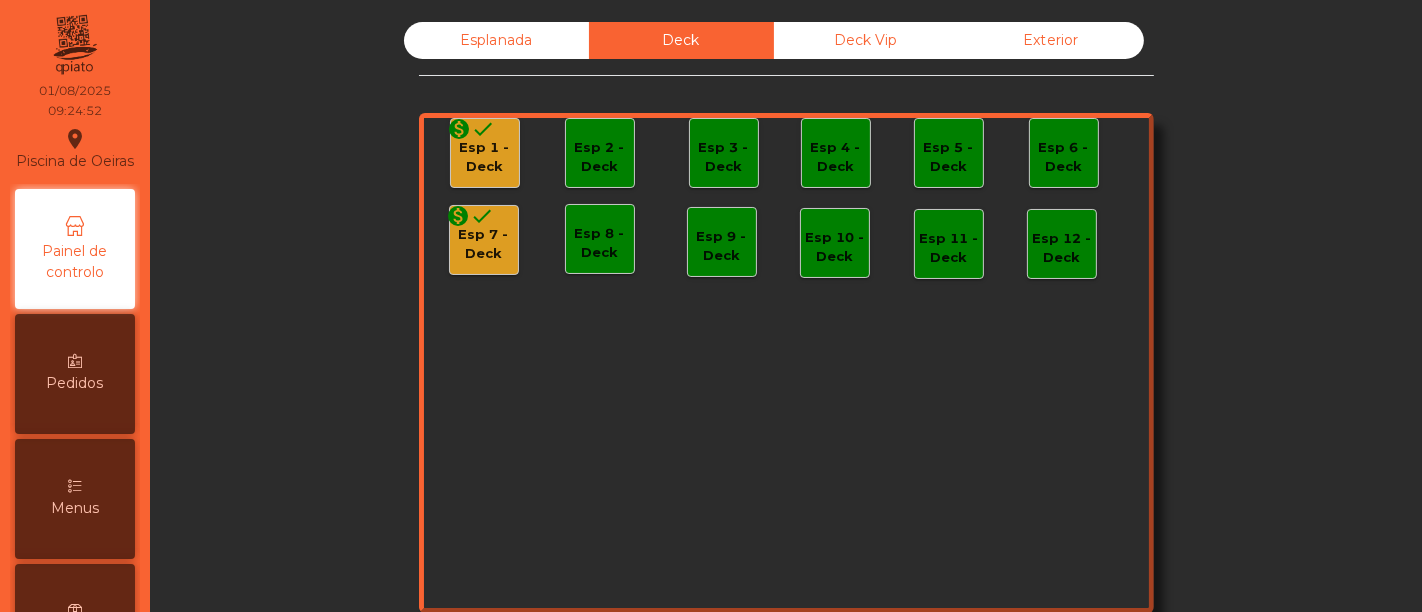 click on "monetization_on done" 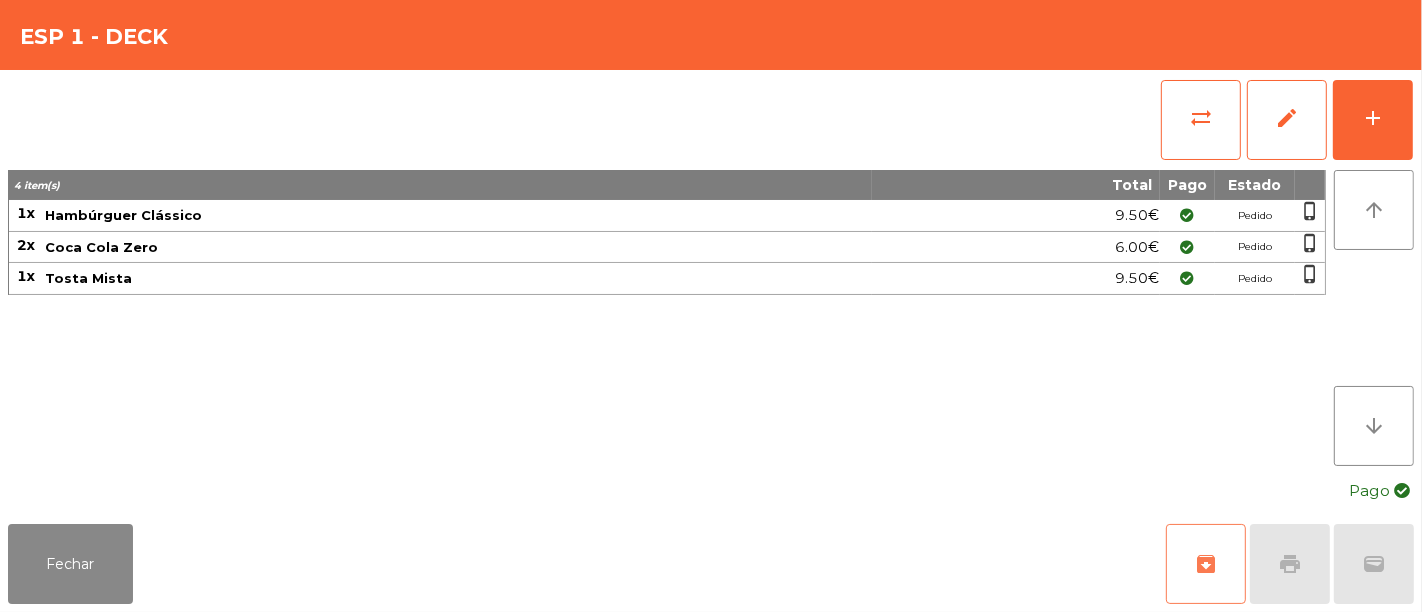 click on "archive" 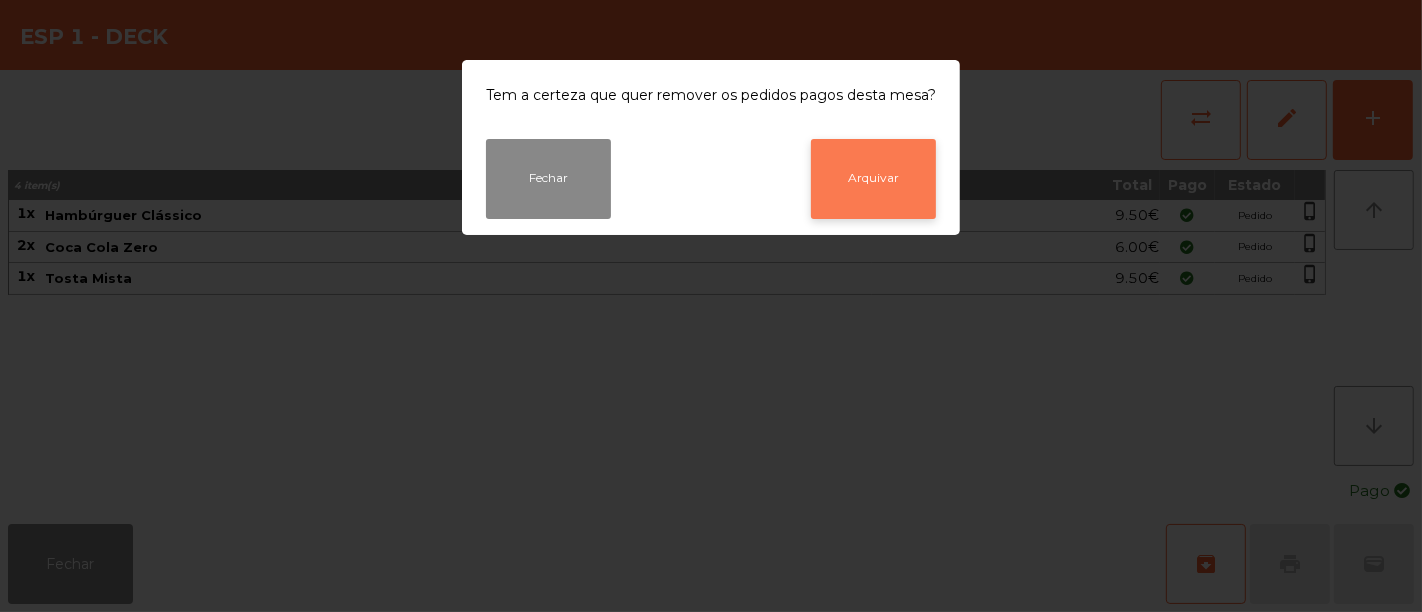 click on "Arquivar" 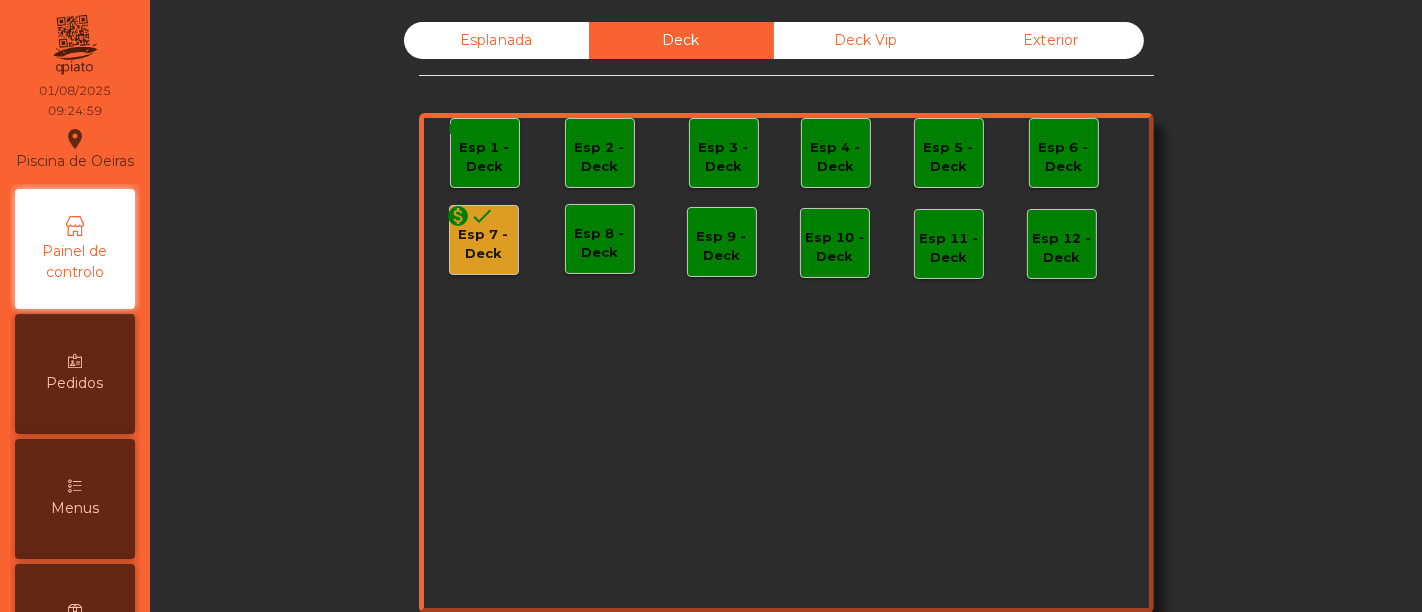 click on "Esp 7 - Deck" 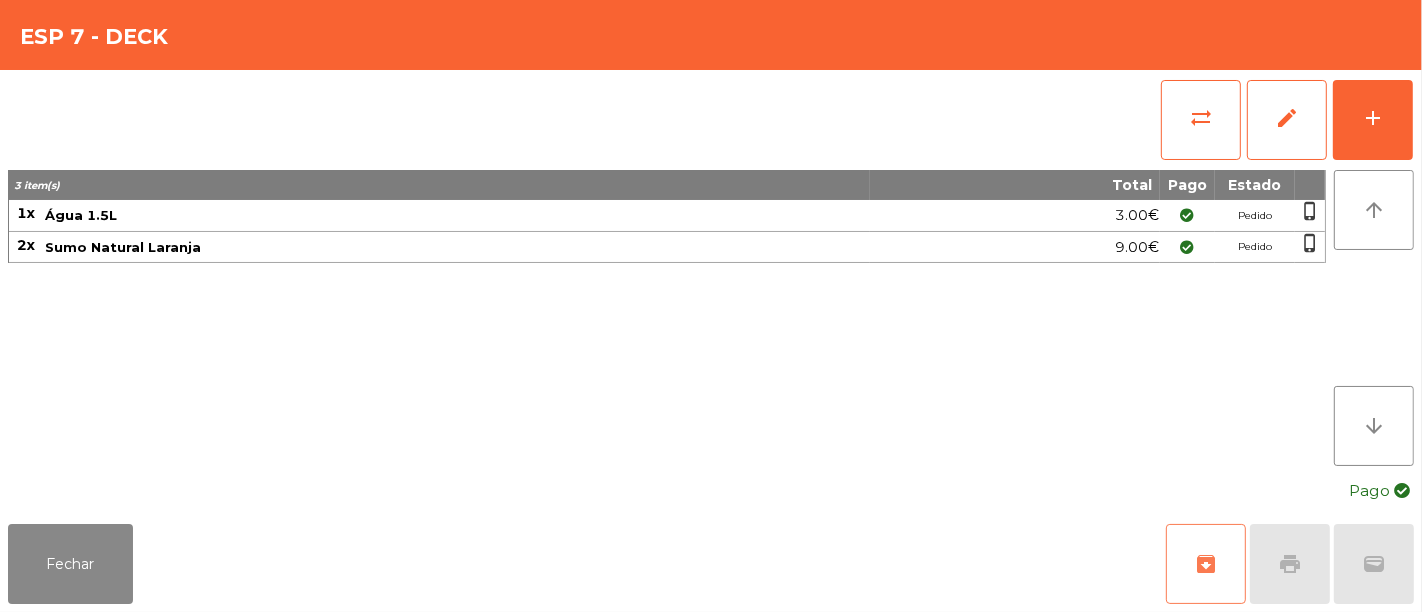 click on "archive" 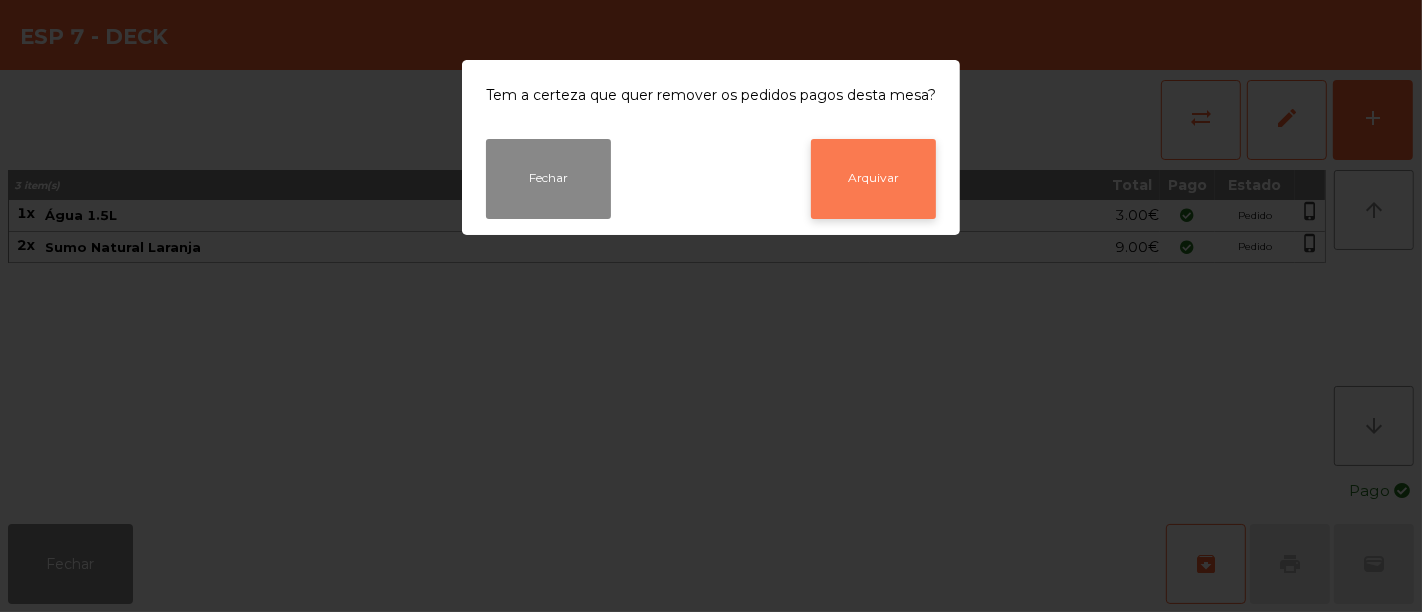 click on "Arquivar" 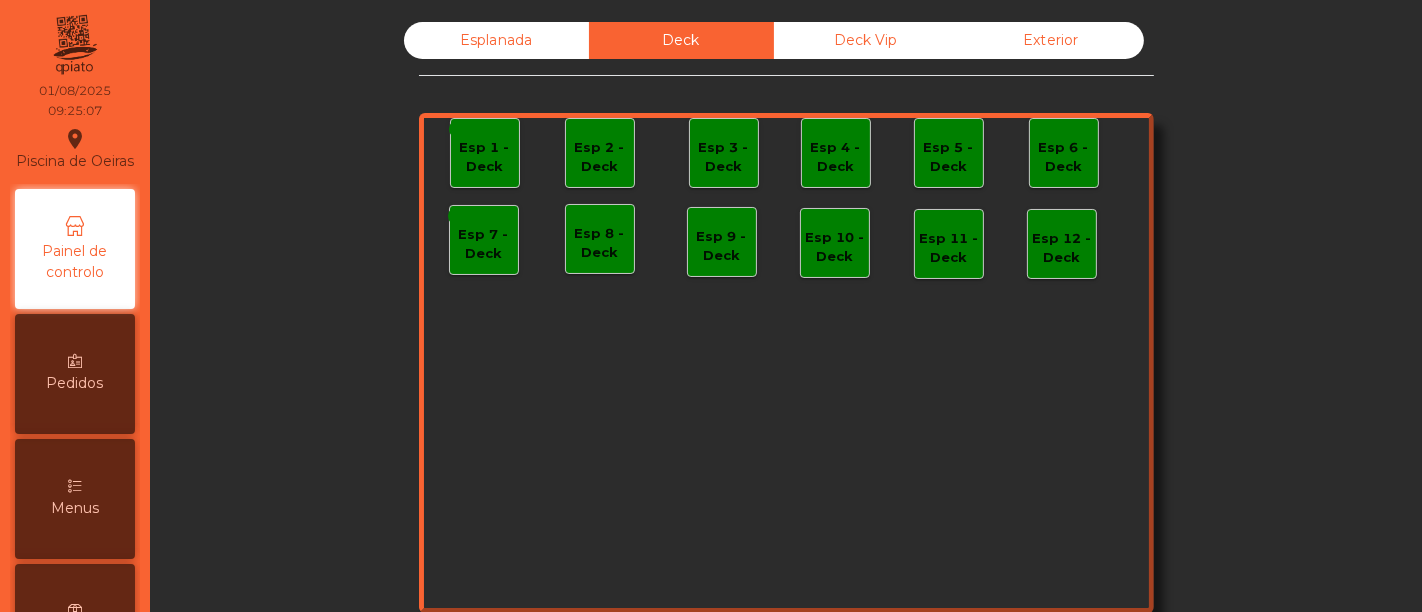 click on "Deck Vip" 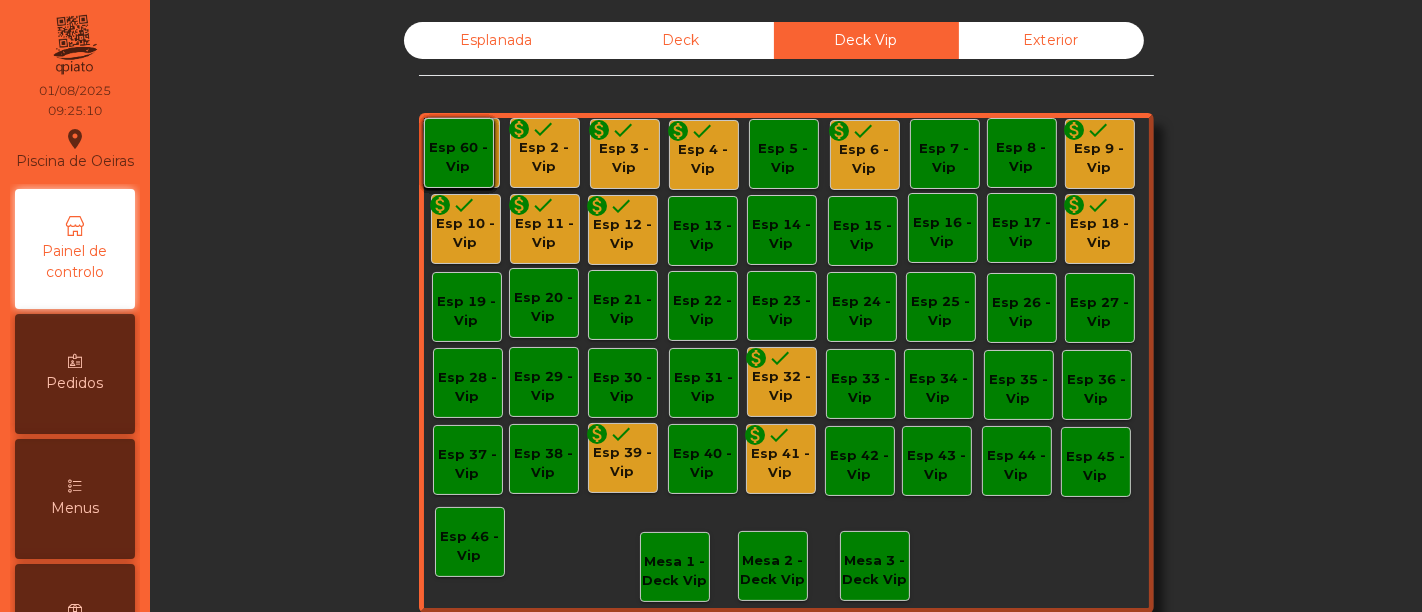 click on "Esp 2 - Vip" 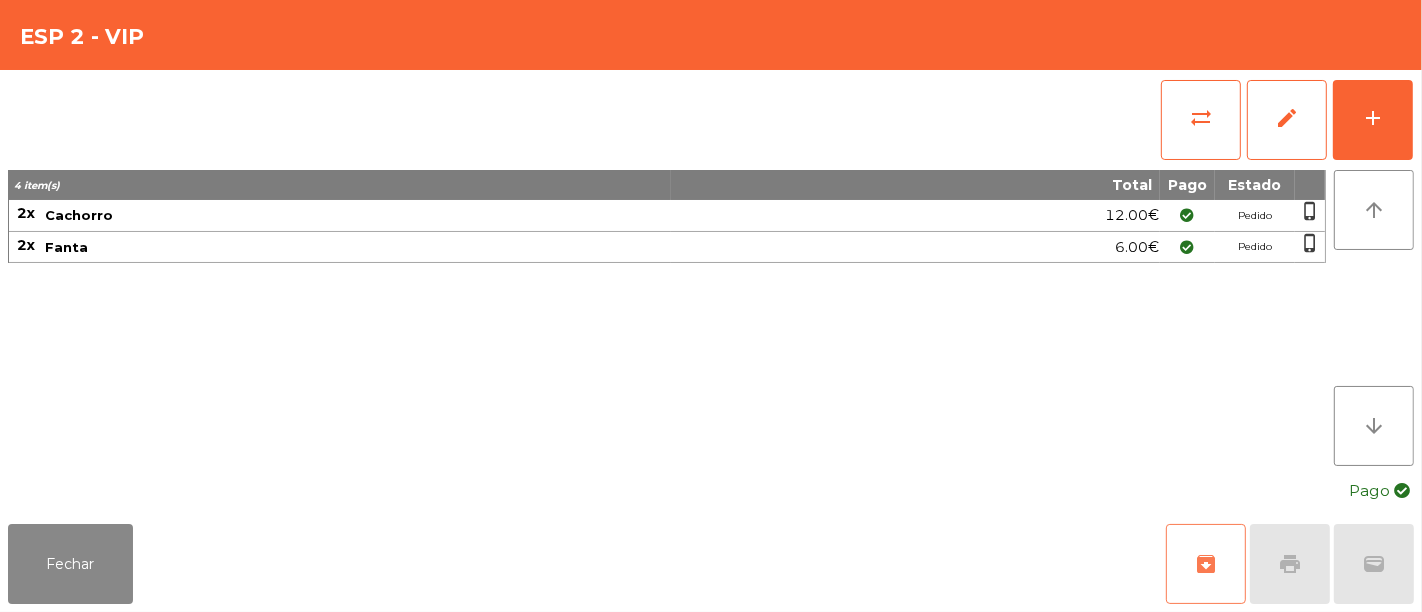 click on "archive" 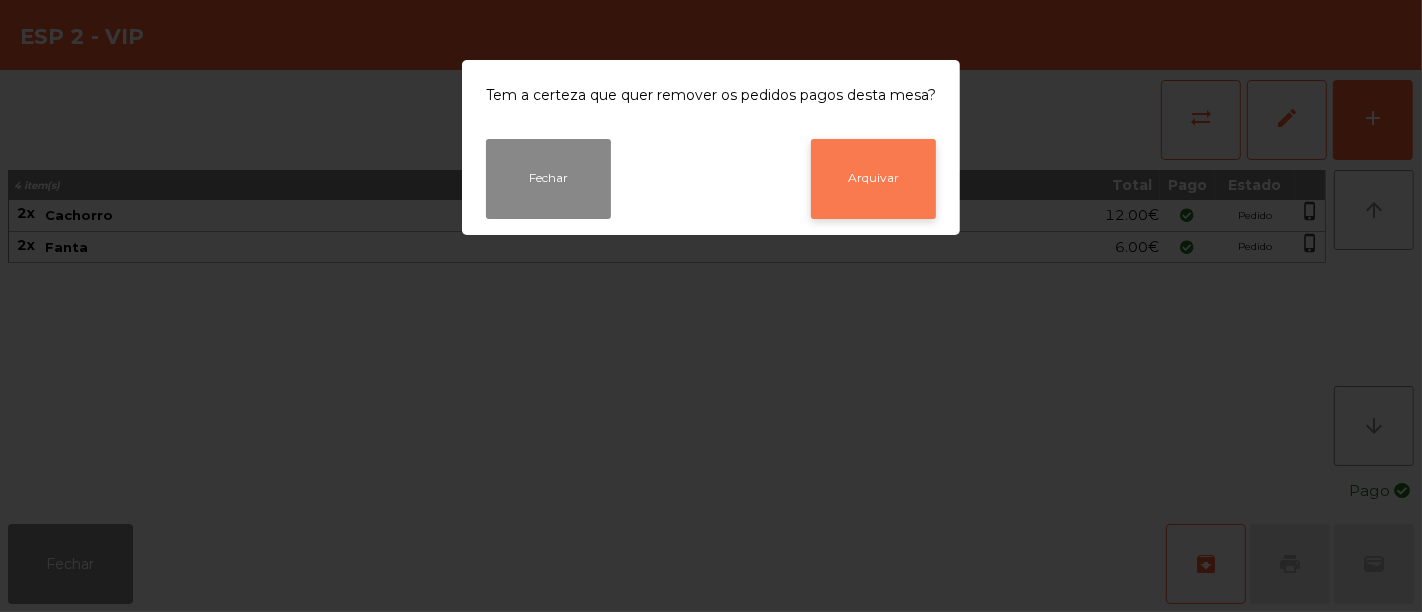 click on "Arquivar" 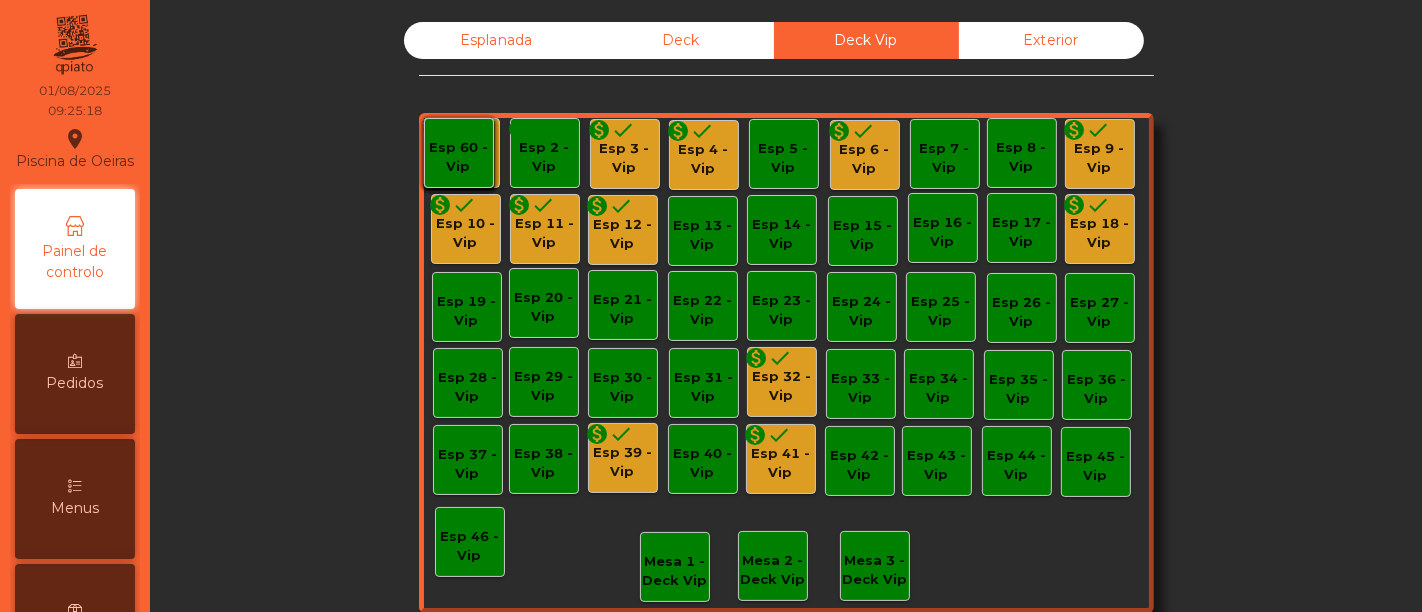 click on "Esp 3 - Vip" 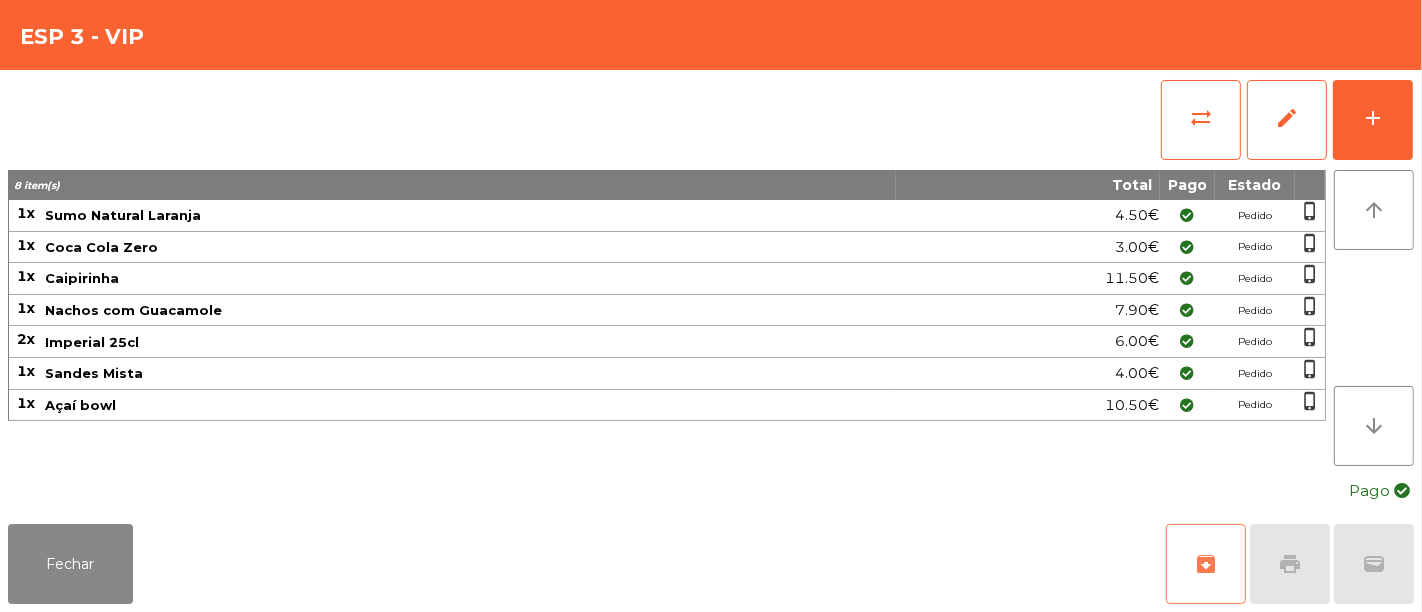 click on "archive" 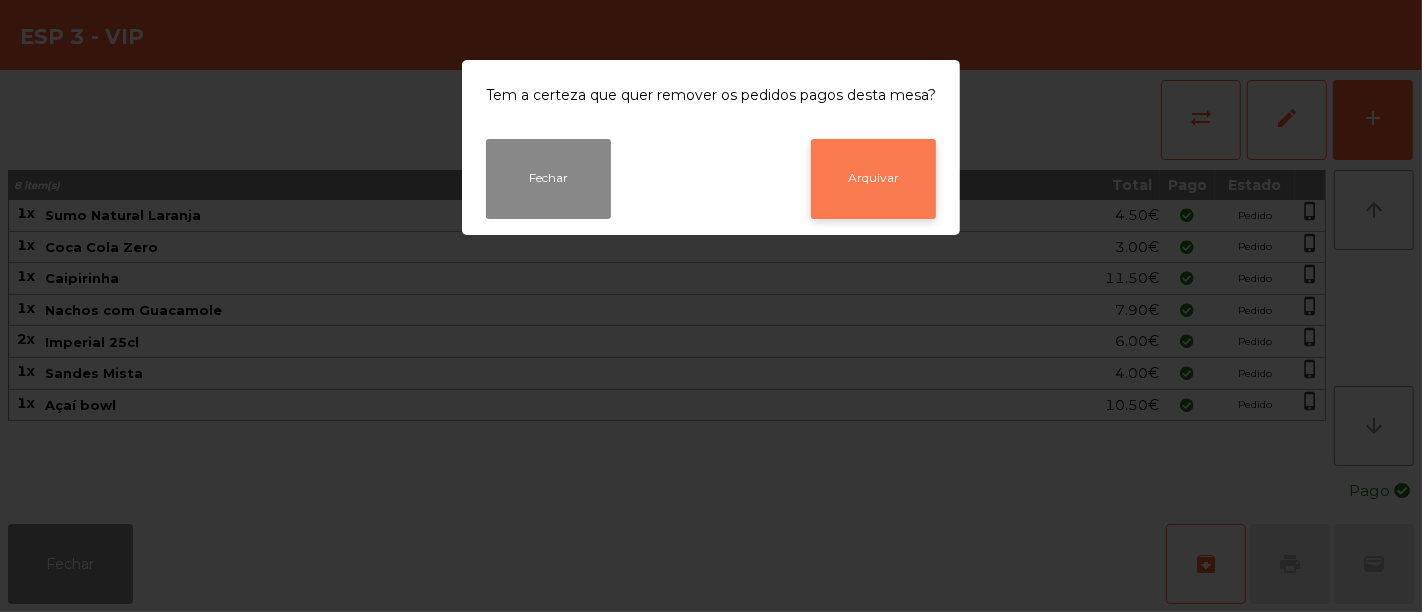 click on "Arquivar" 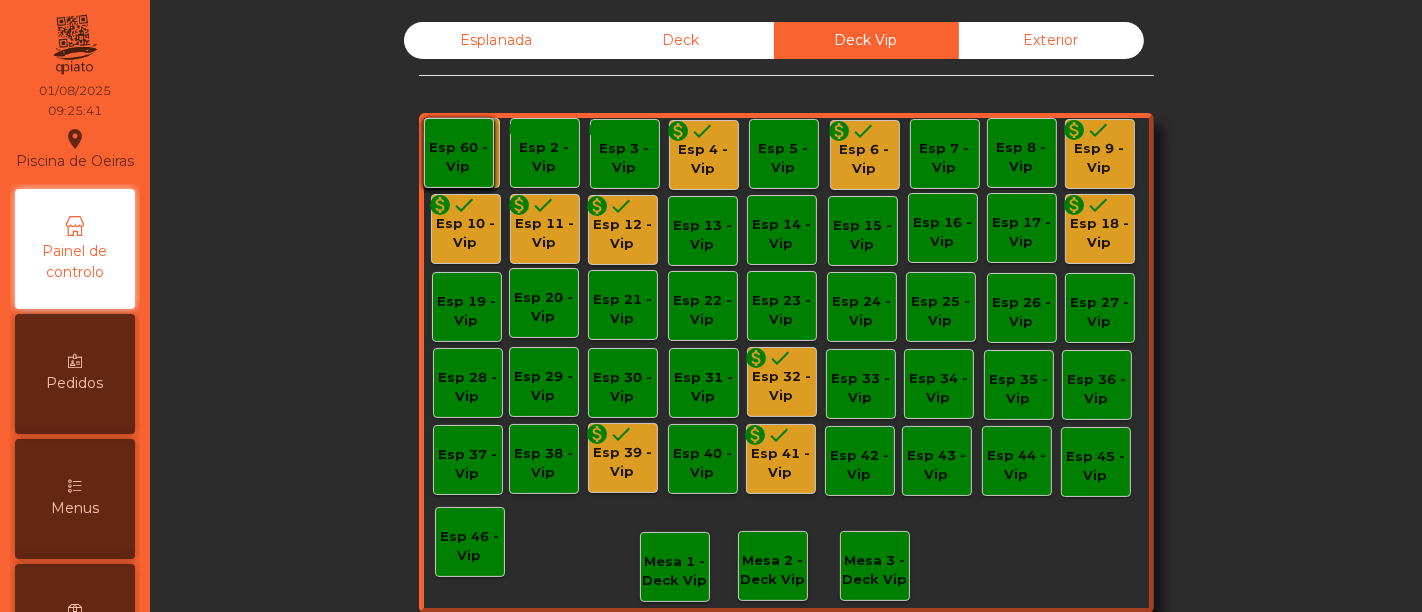 click on "done" 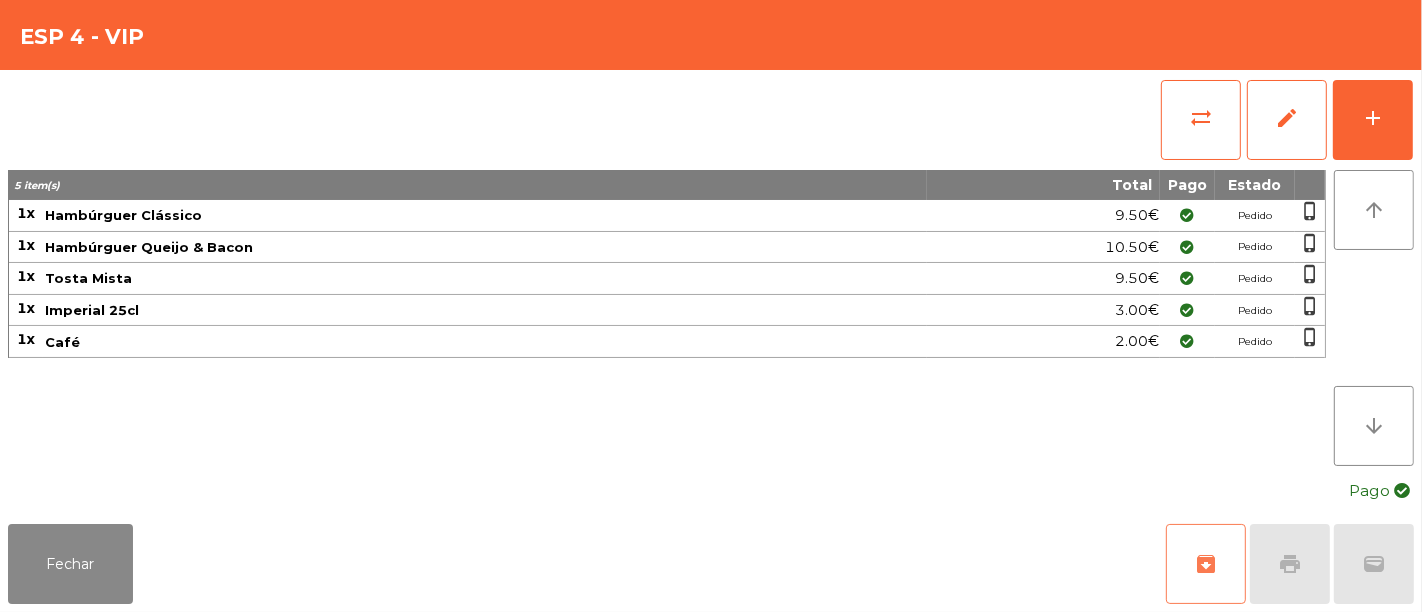 click on "archive" 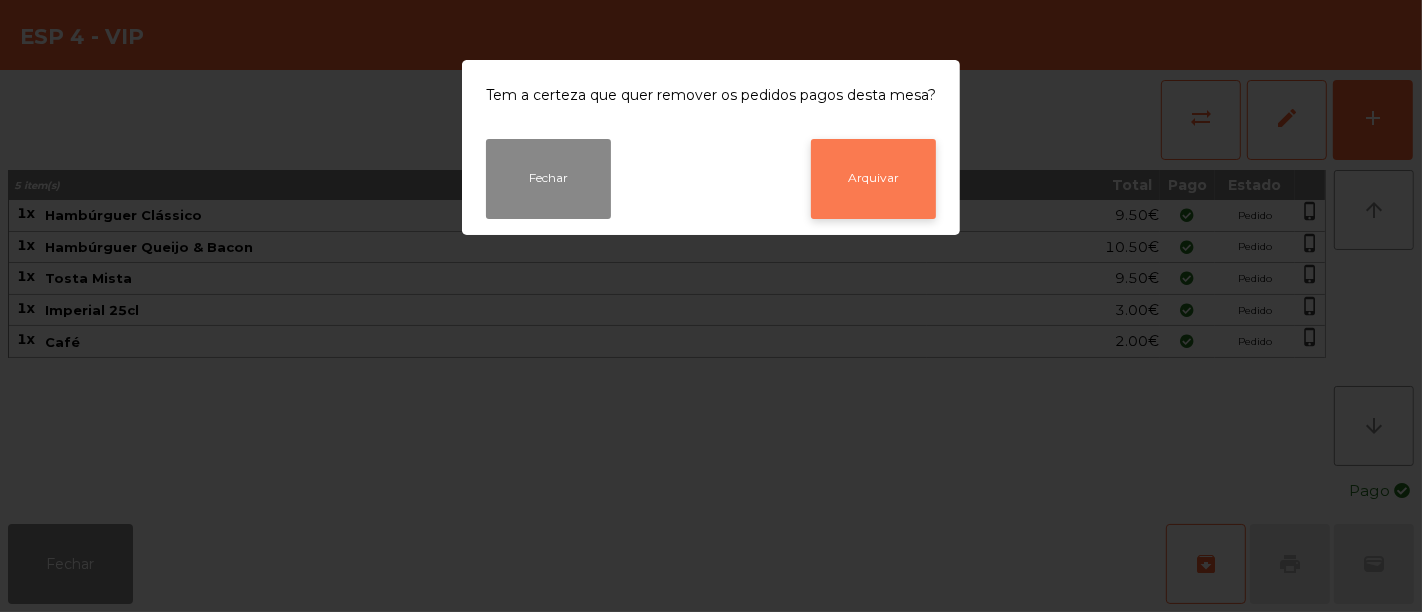 click on "Arquivar" 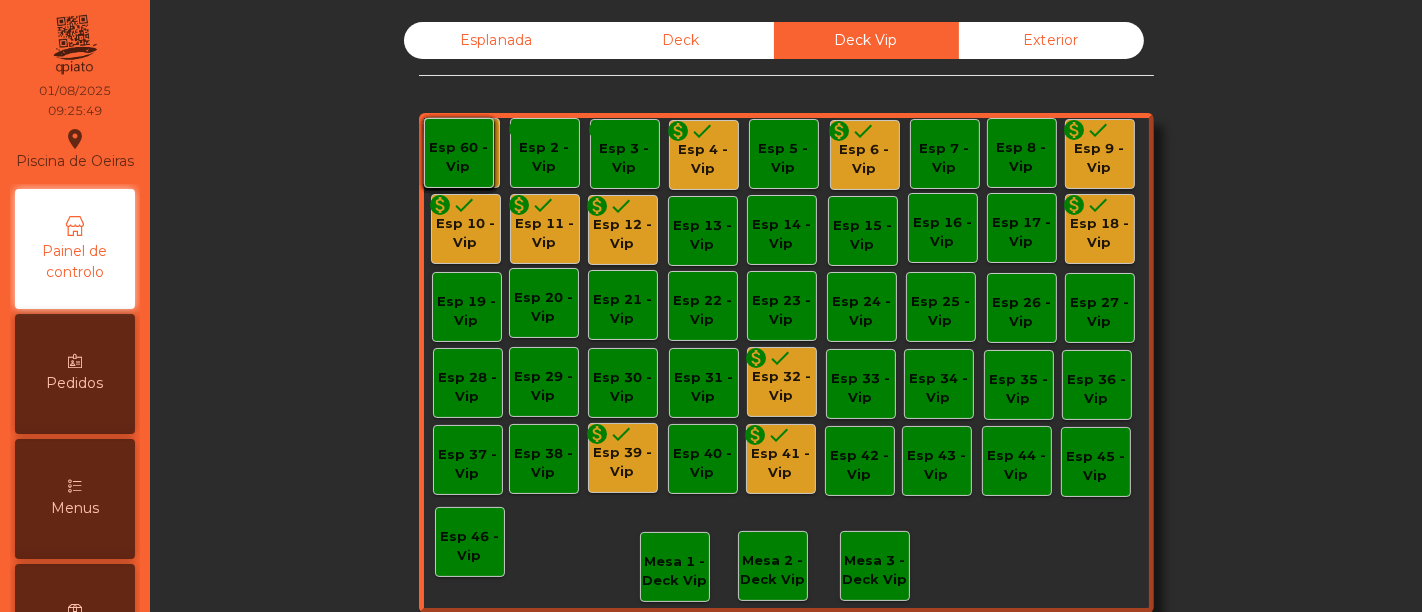 click on "monetization_on done" 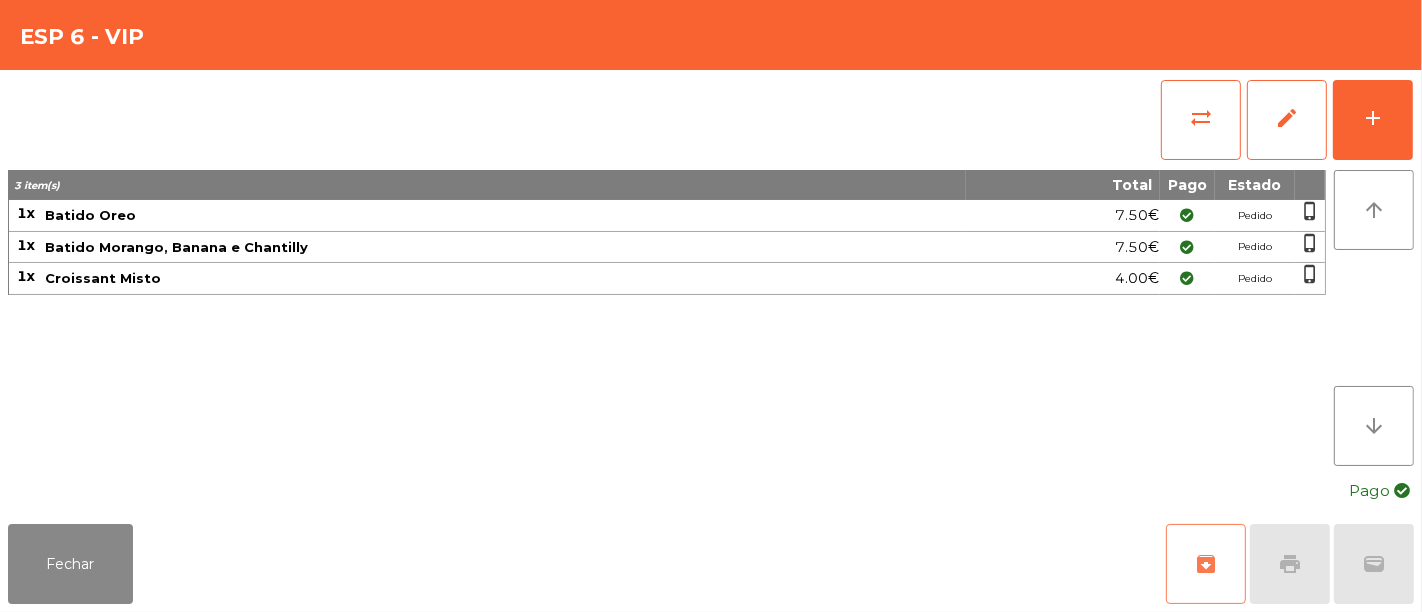 click on "archive" 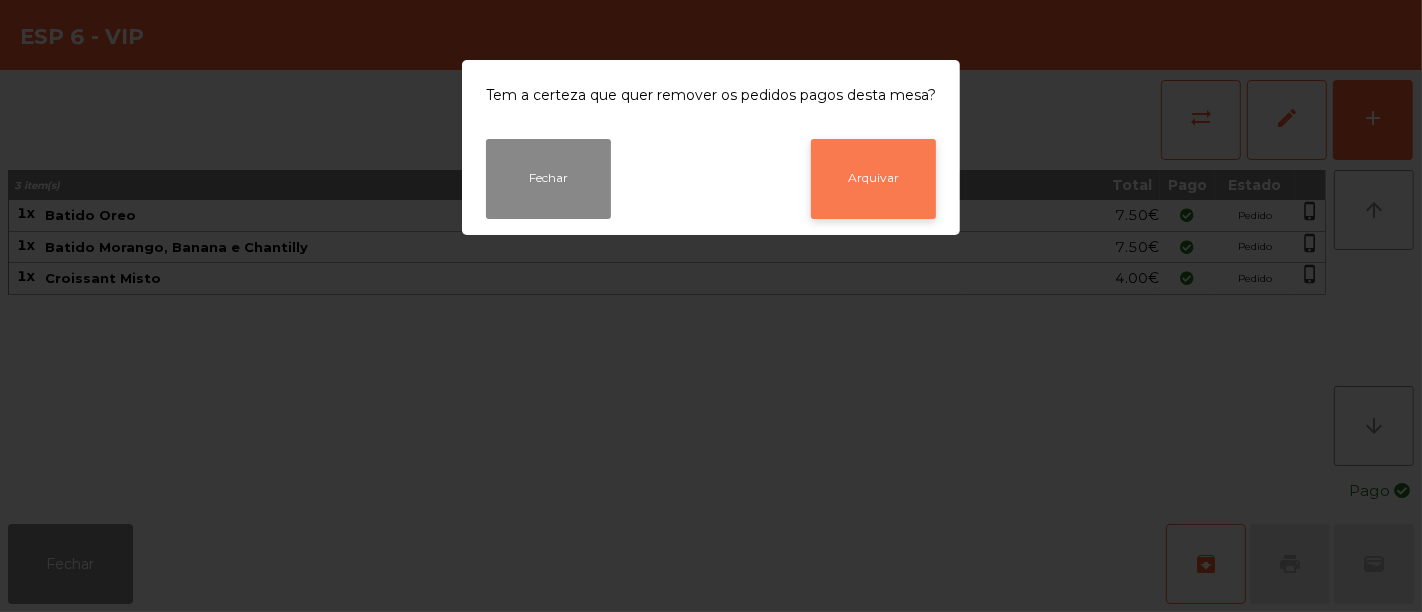 click on "Arquivar" 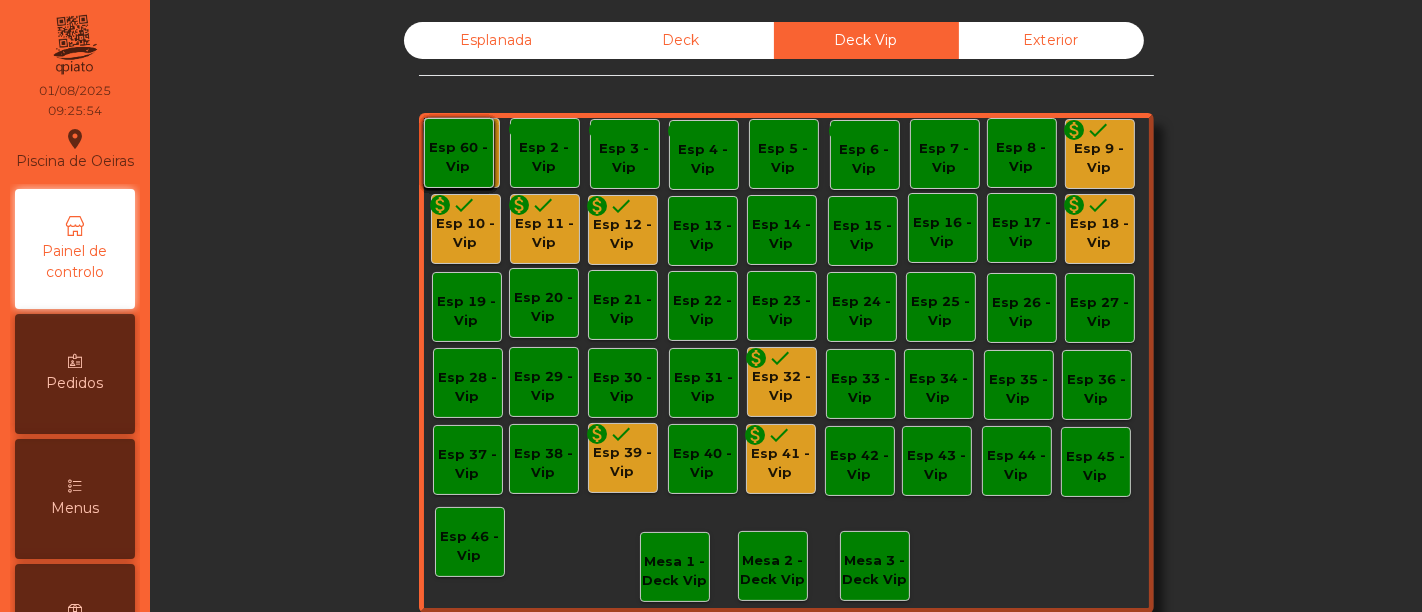 click on "done" 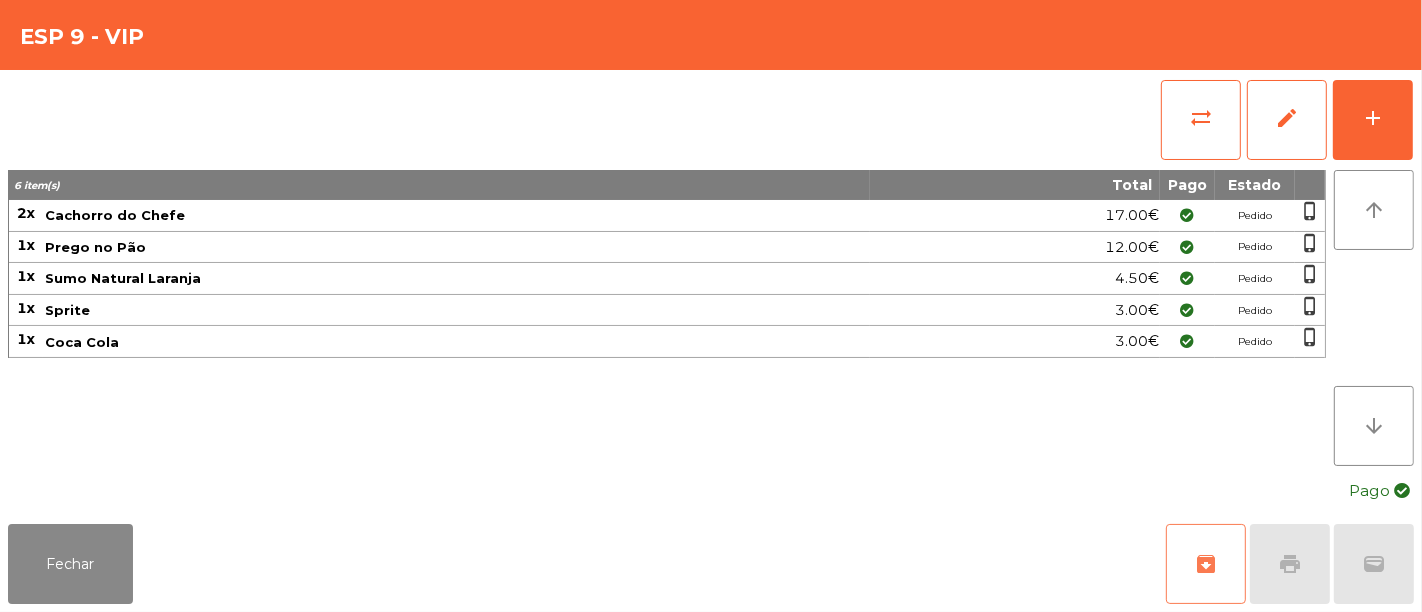 click on "archive" 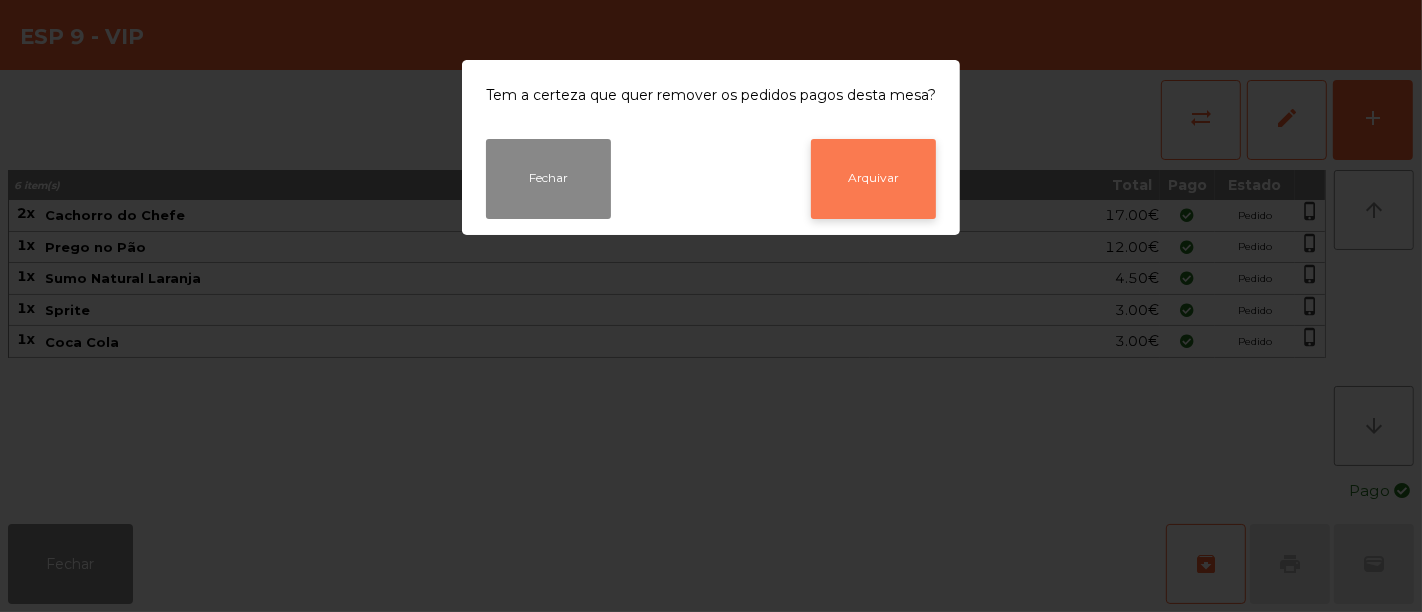click on "Arquivar" 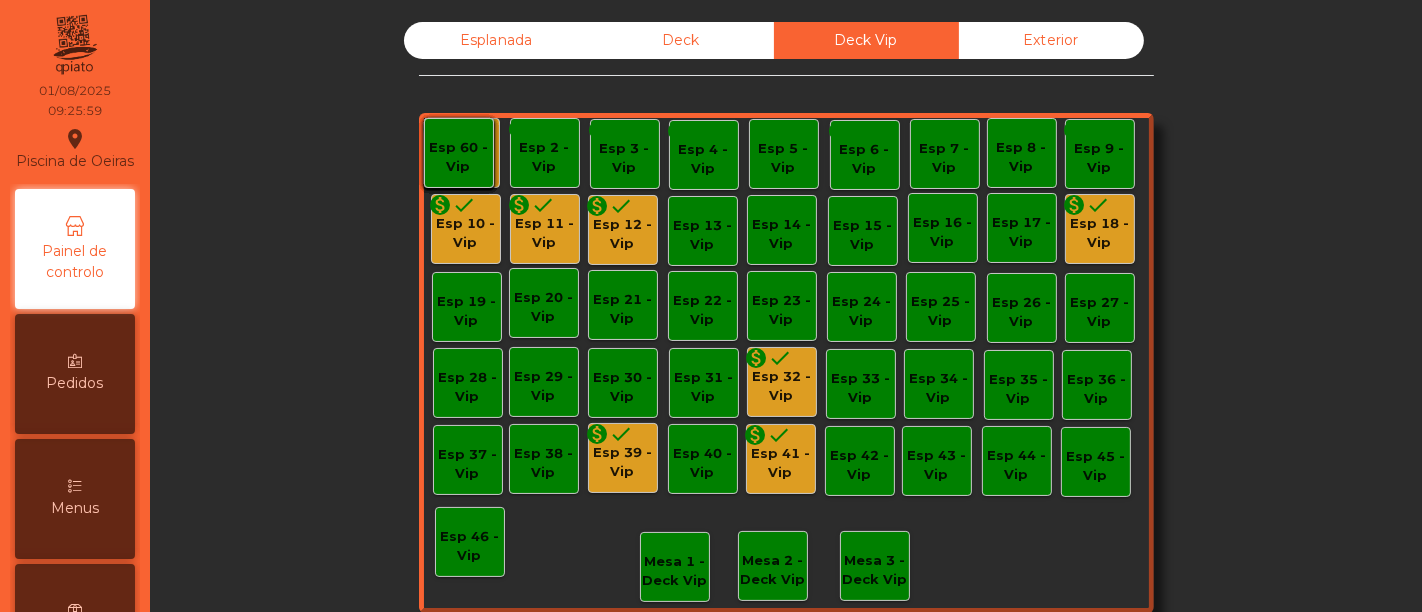 click on "Esp 18 - Vip" 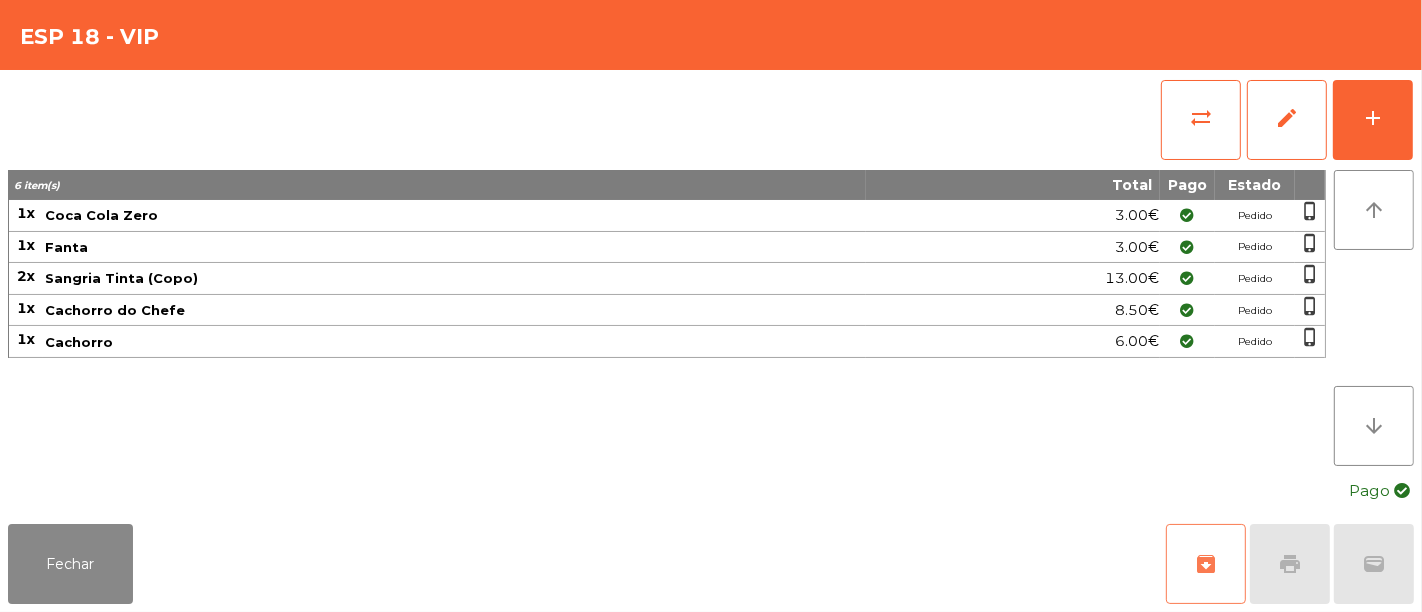 click on "archive" 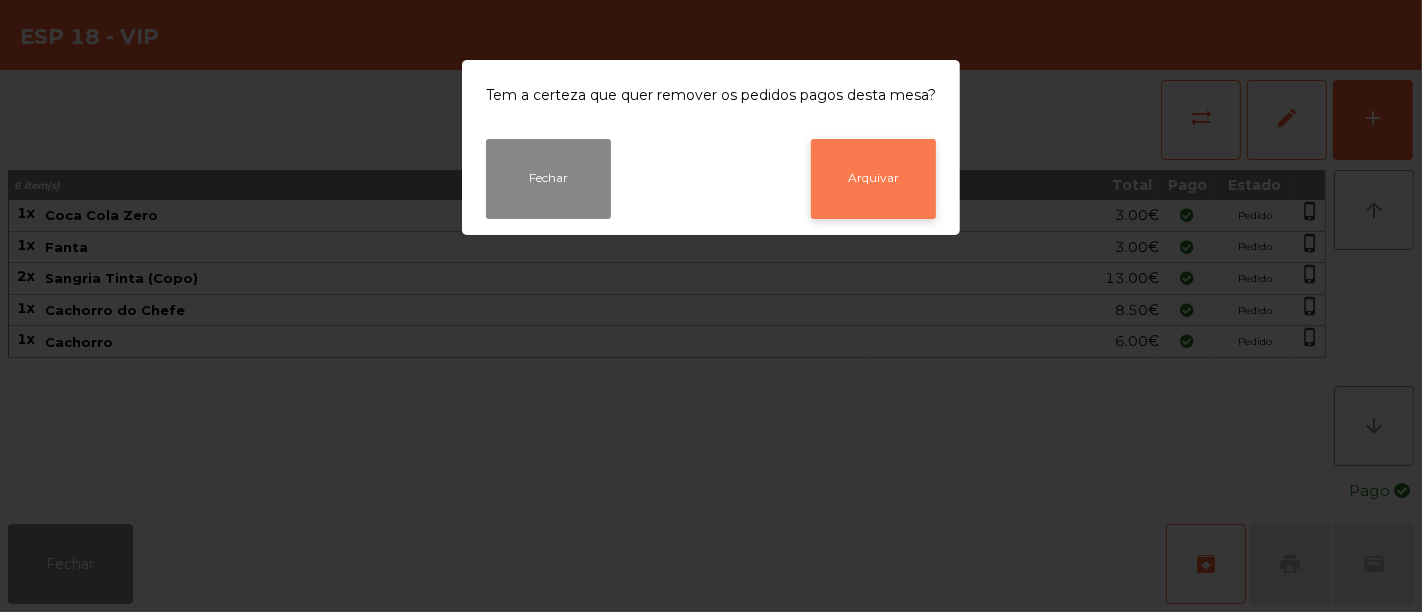 click on "Arquivar" 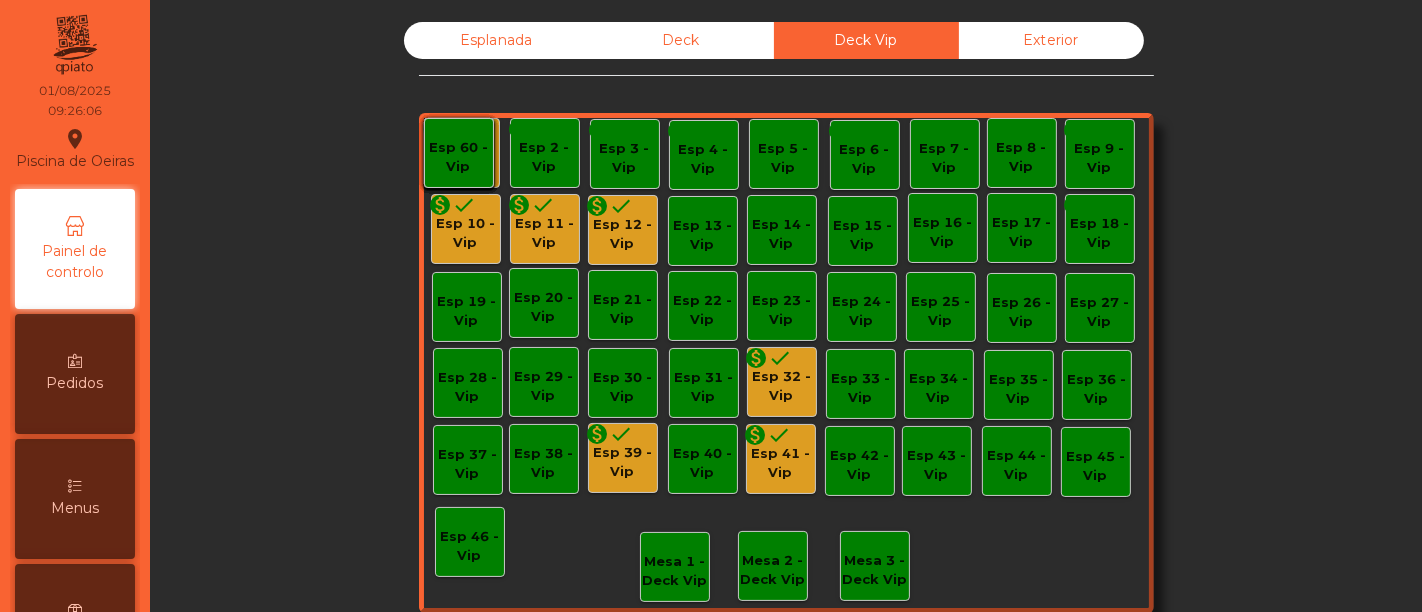 click on "Esp 10 - Vip" 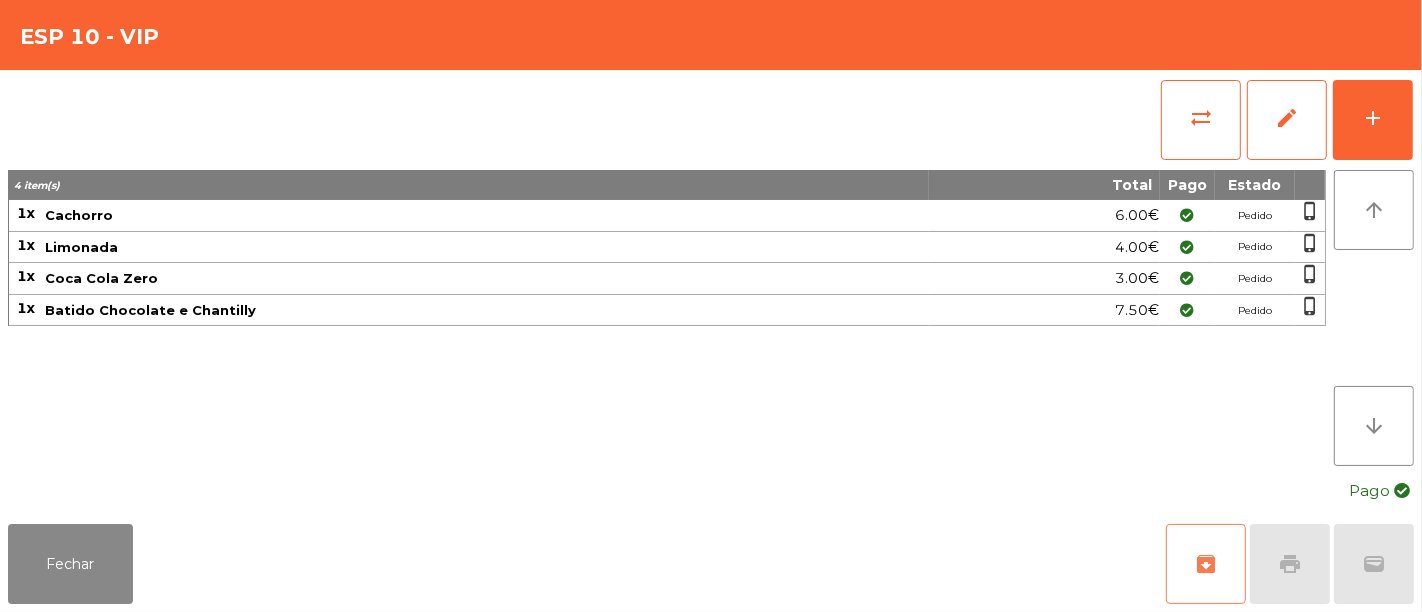 click on "archive" 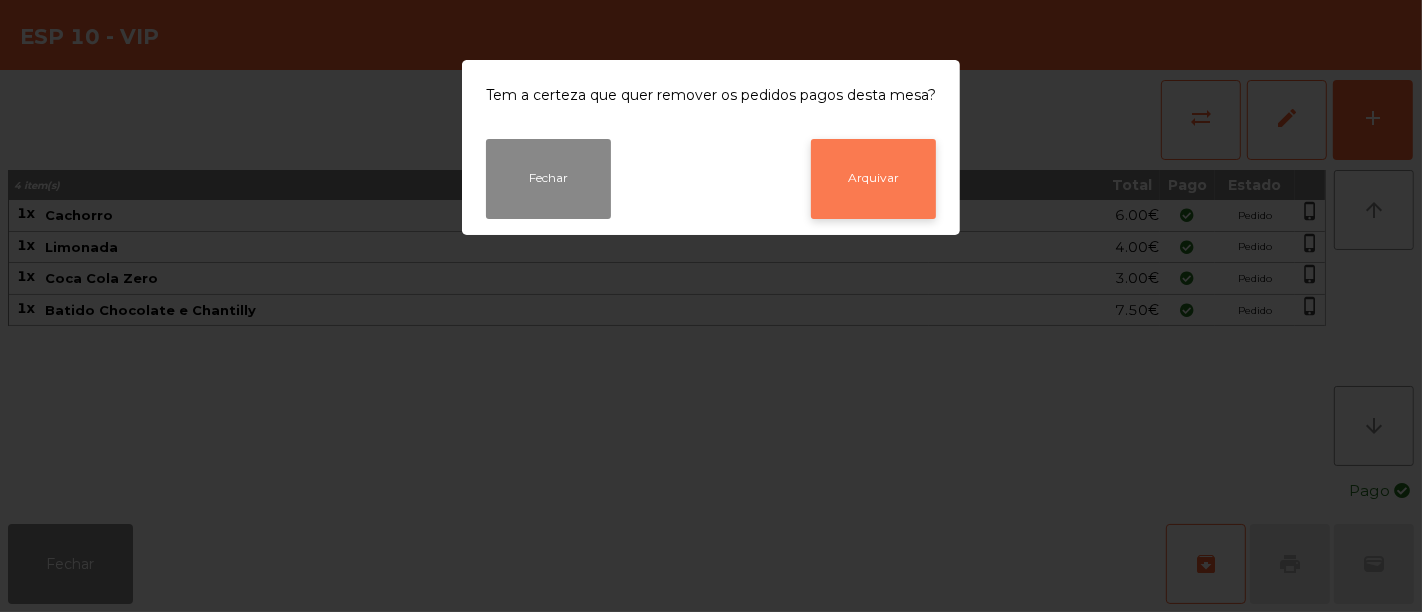 click on "Arquivar" 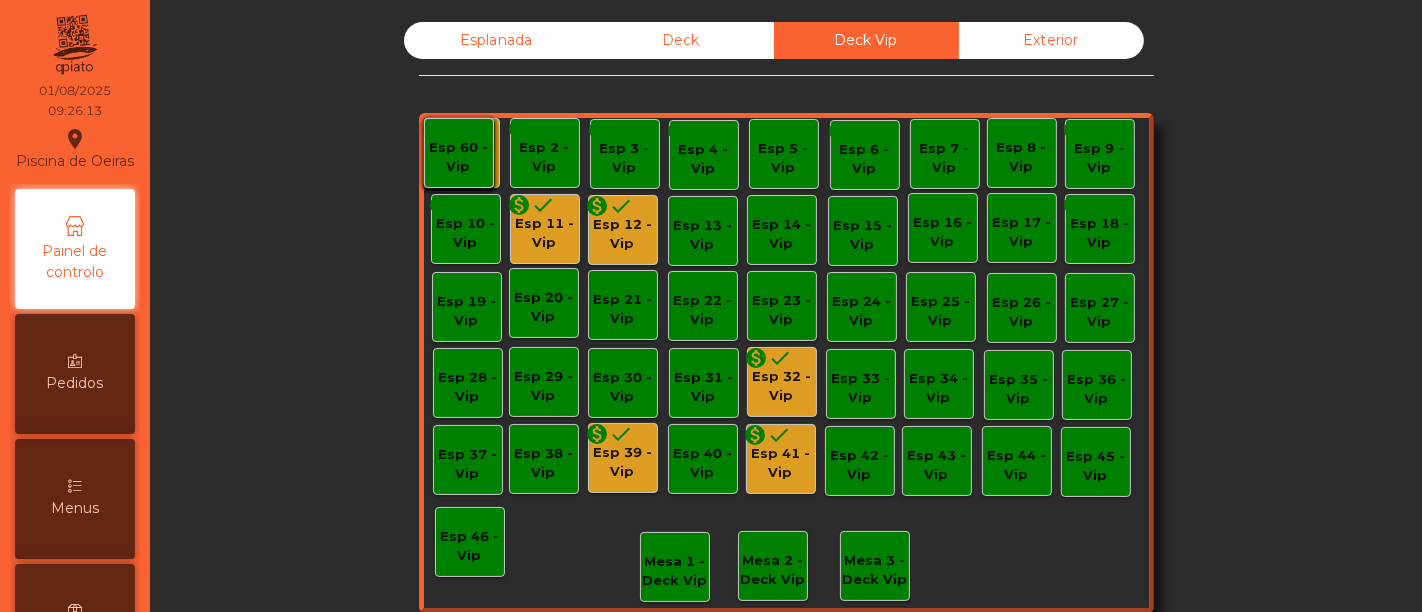 click on "Esp 11 - Vip" 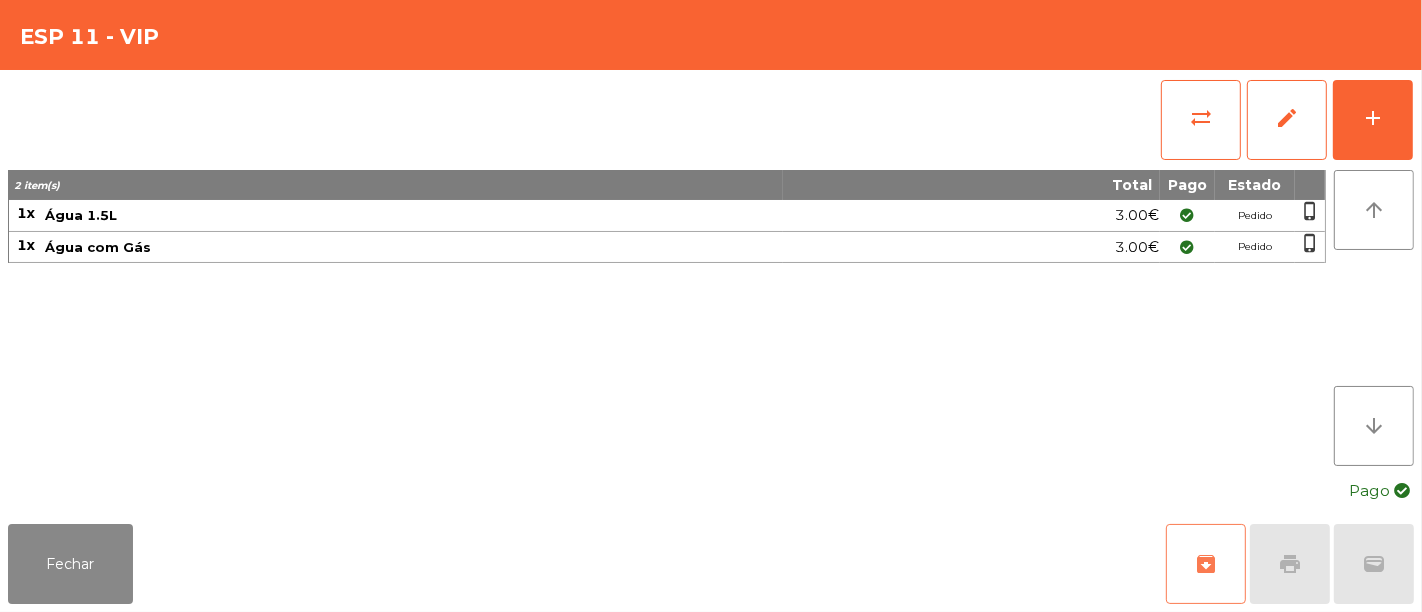 click on "archive" 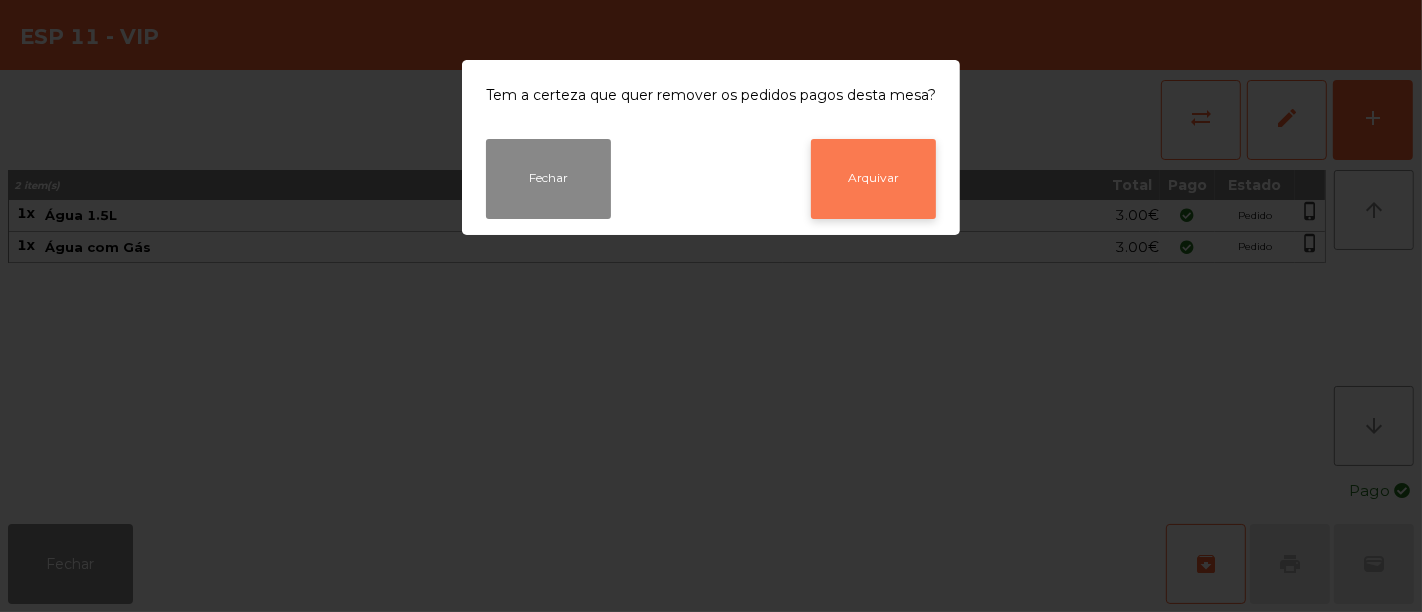 click on "Arquivar" 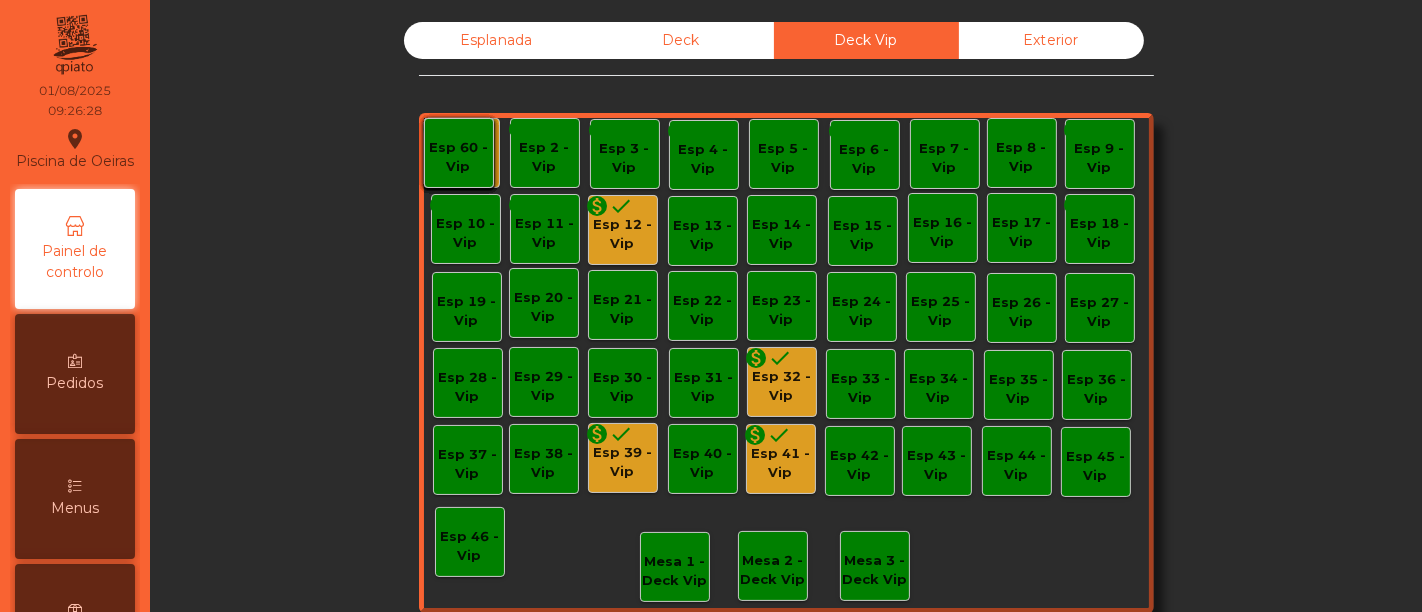 click on "Esp 12 - Vip" 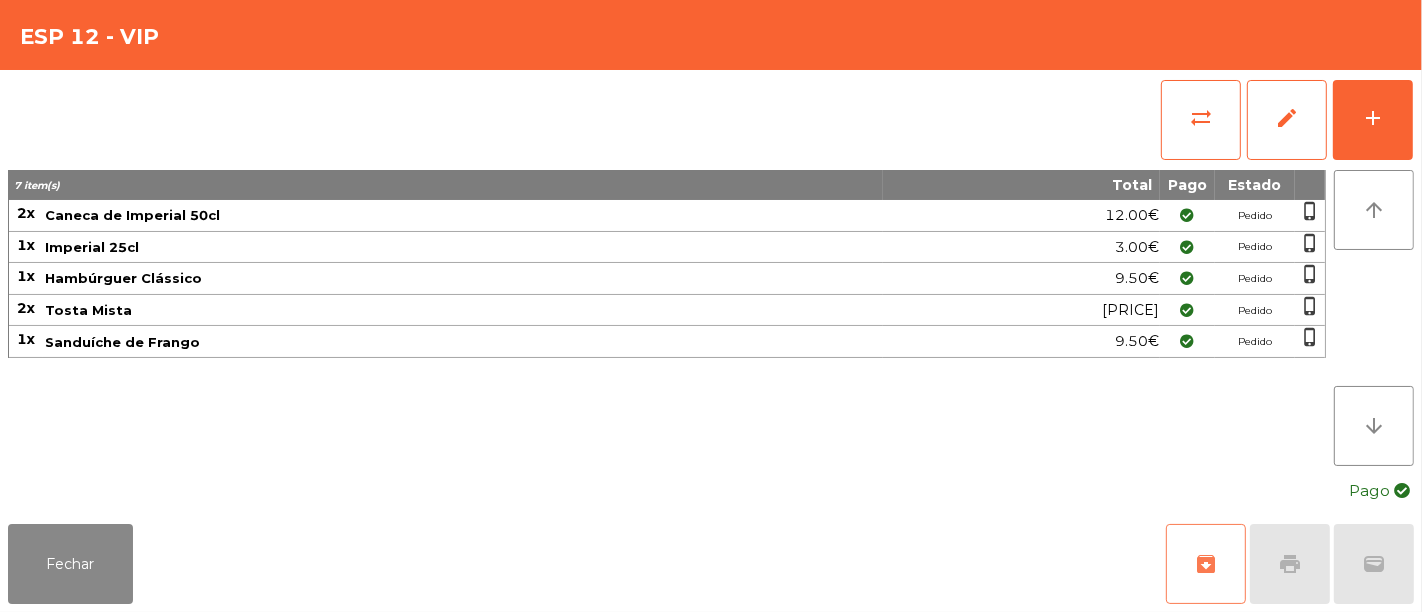 click on "archive" 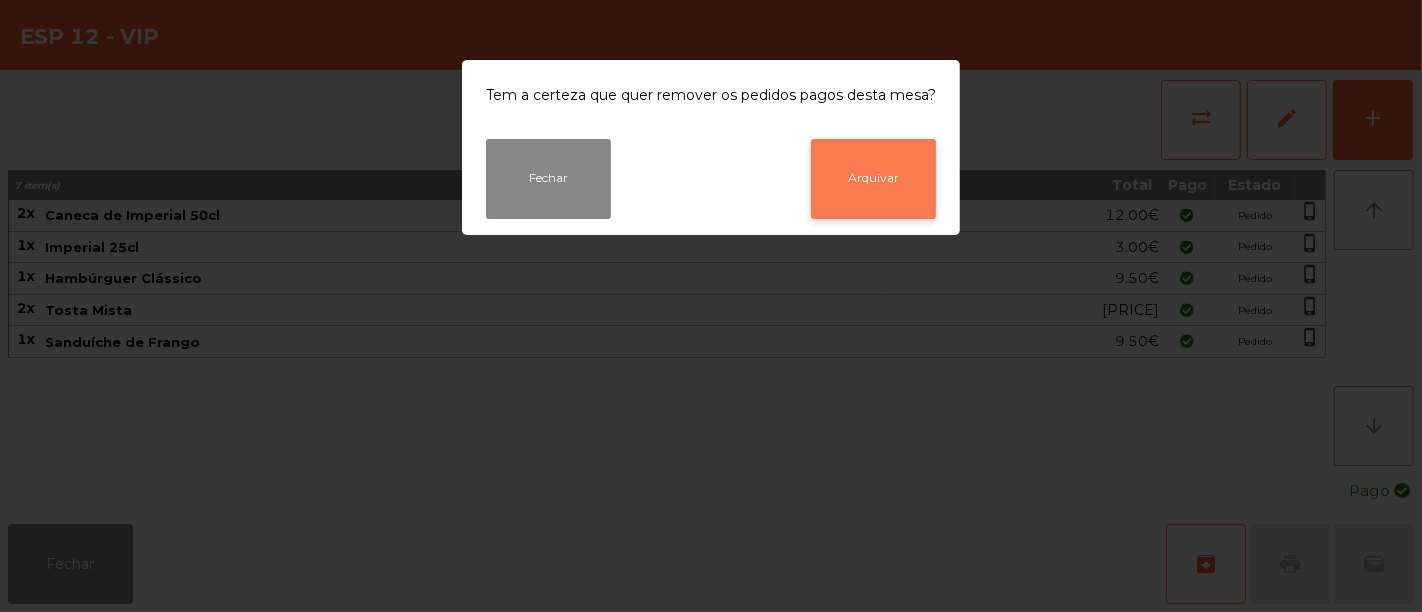 click on "Arquivar" 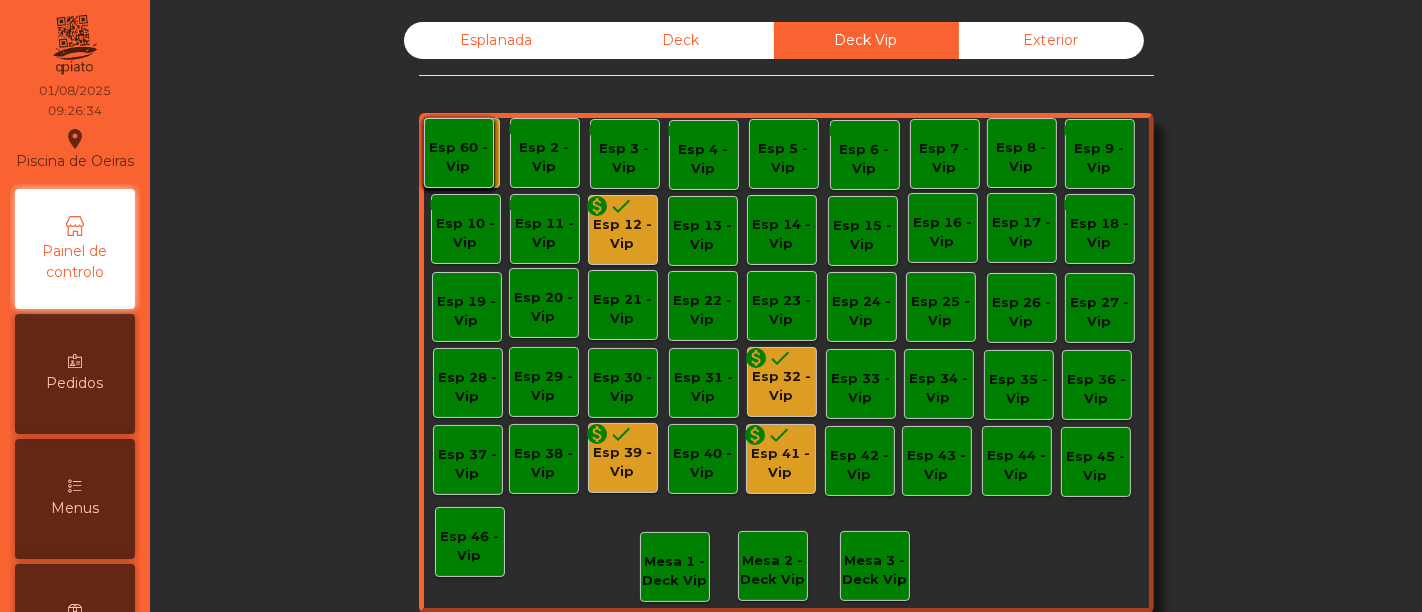 click on "Esp 32 - Vip" 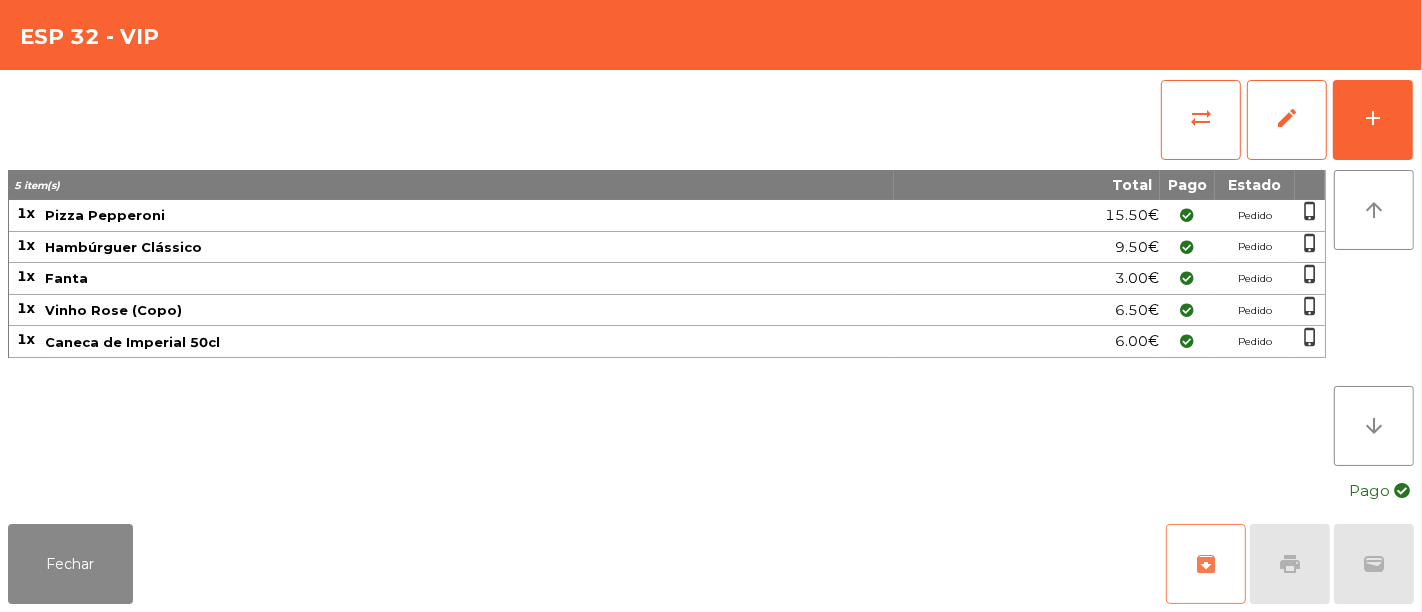 click on "archive" 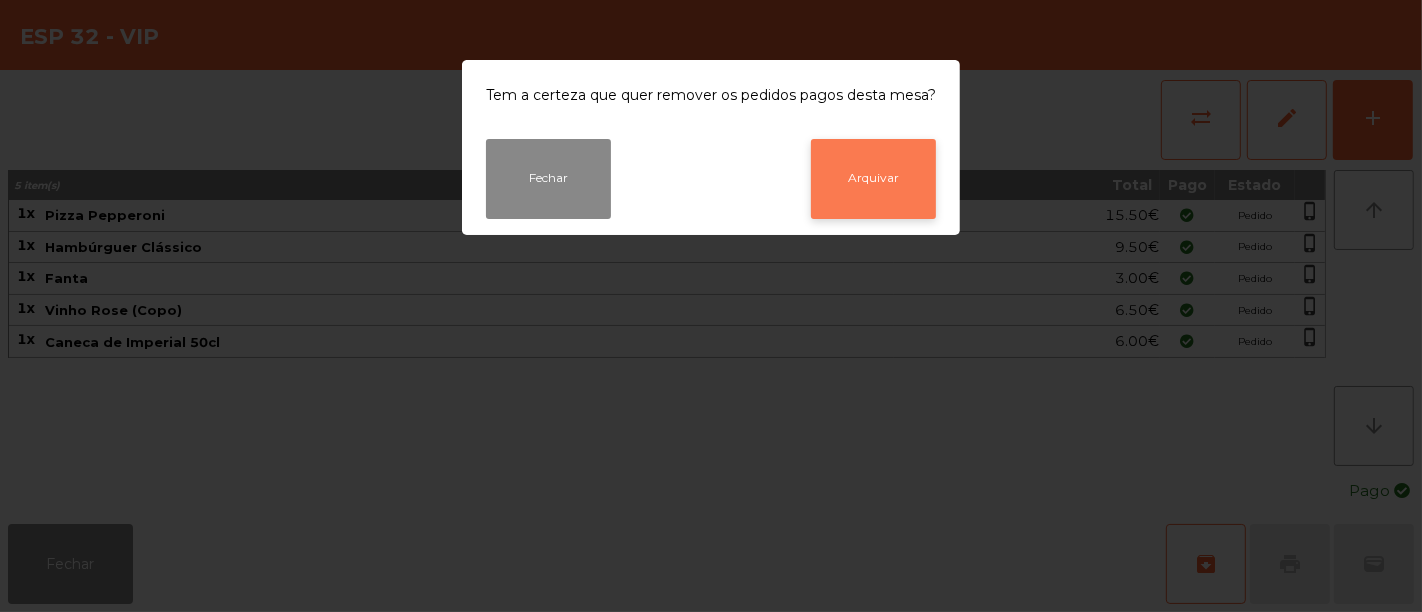 click on "Arquivar" 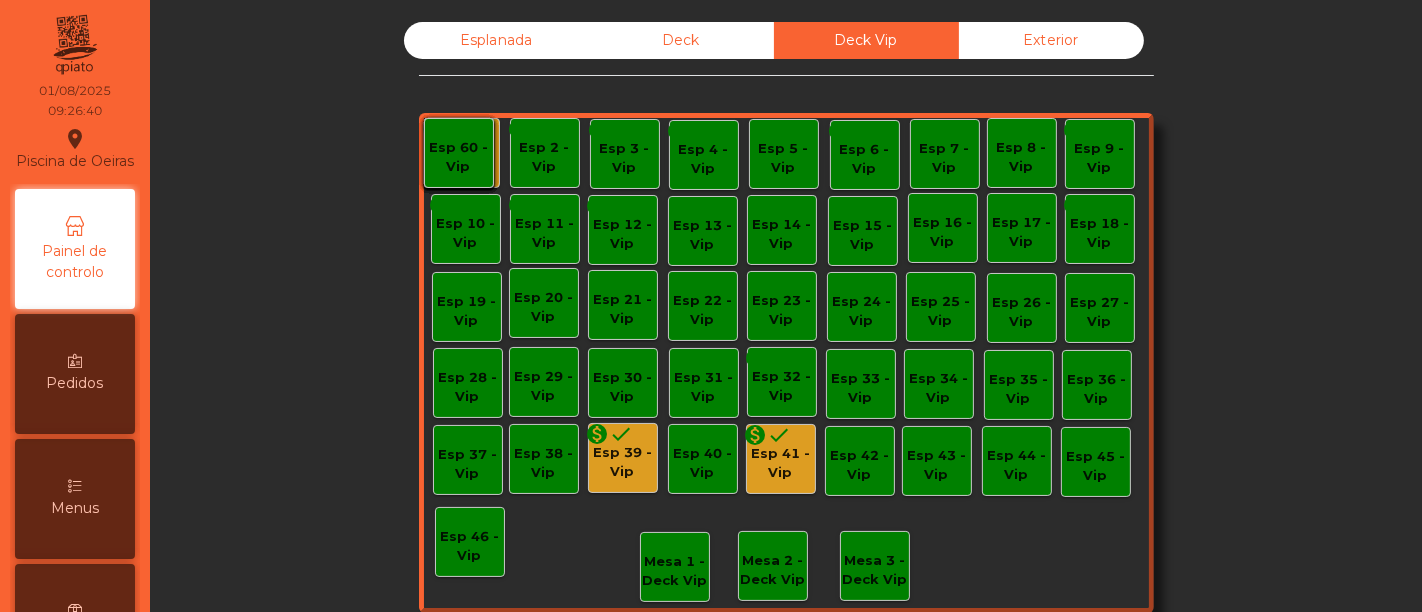 click on "monetization_on done  Esp 39 - Vip" 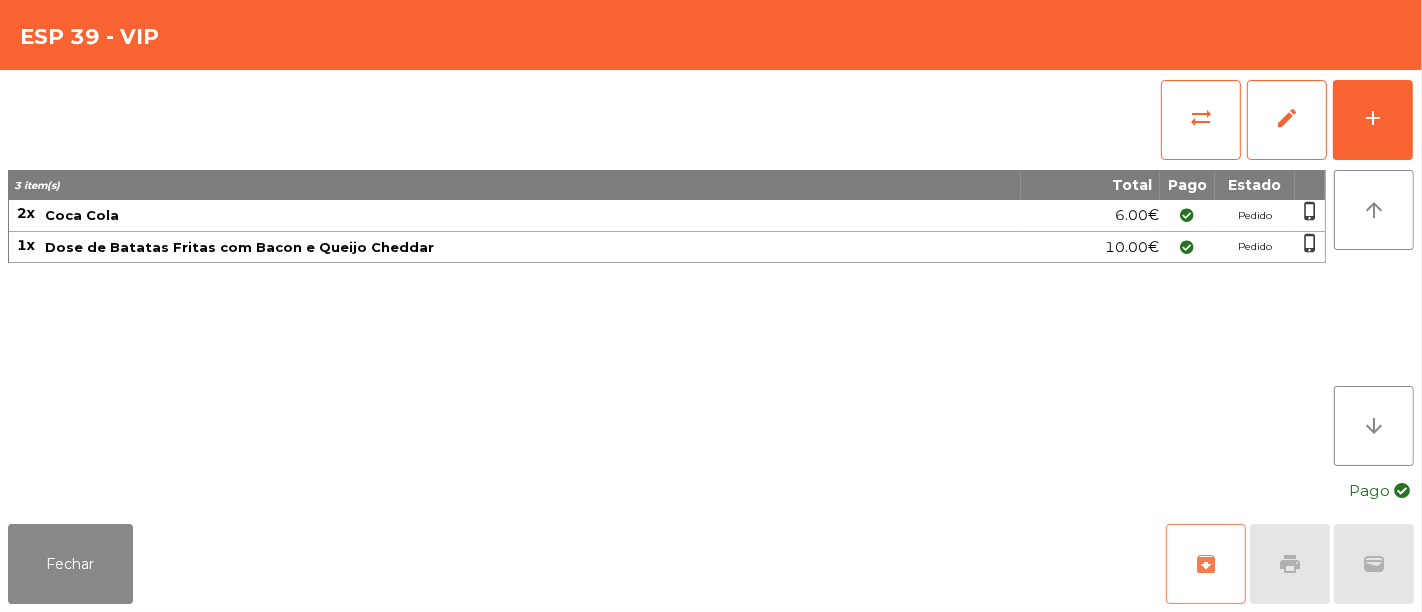 click on "archive" 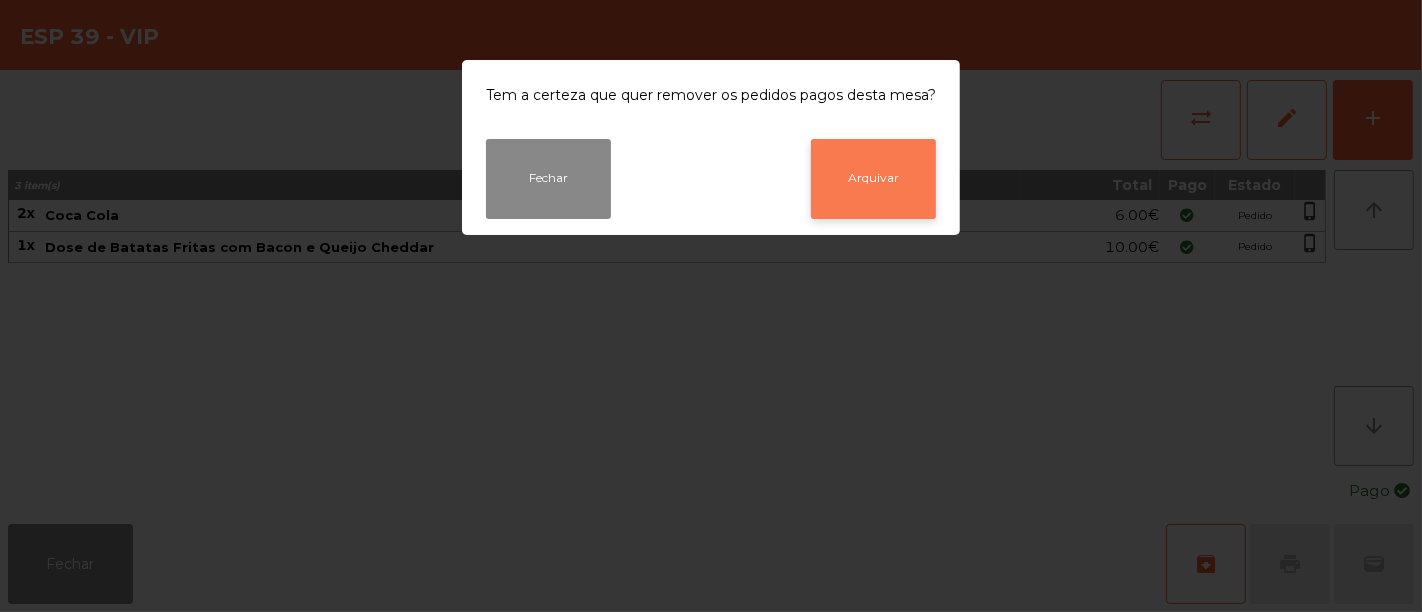 click on "Arquivar" 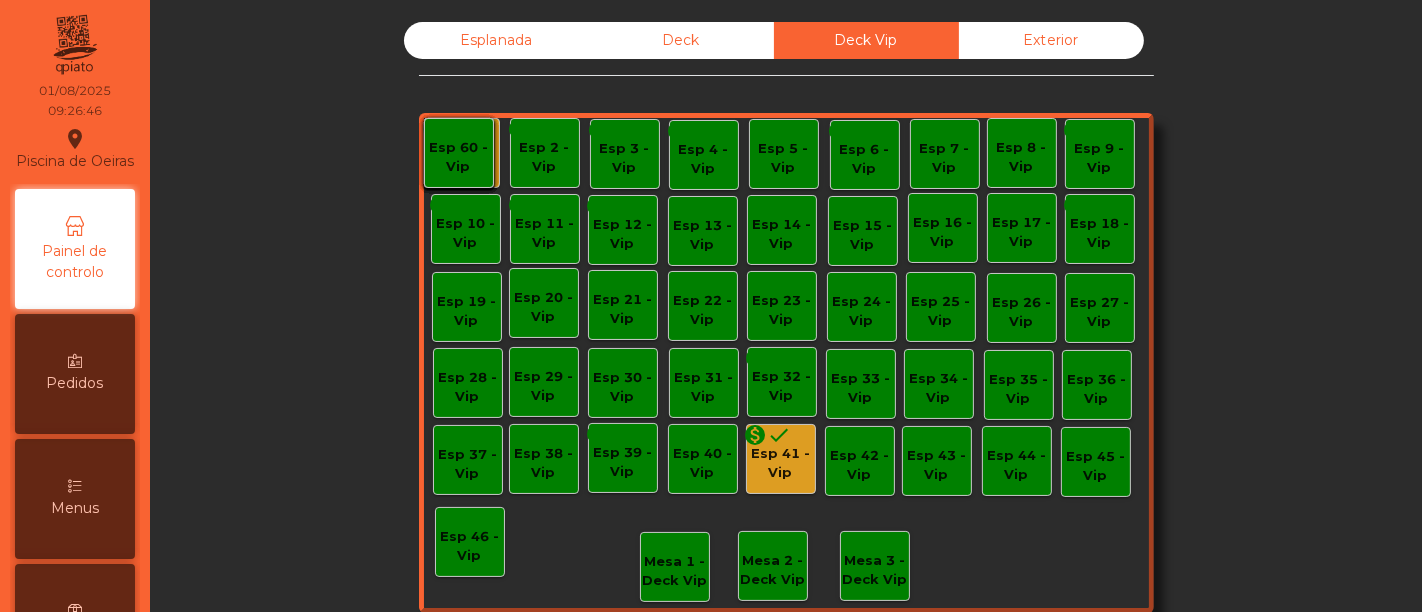 click on "Esp 41 - Vip" 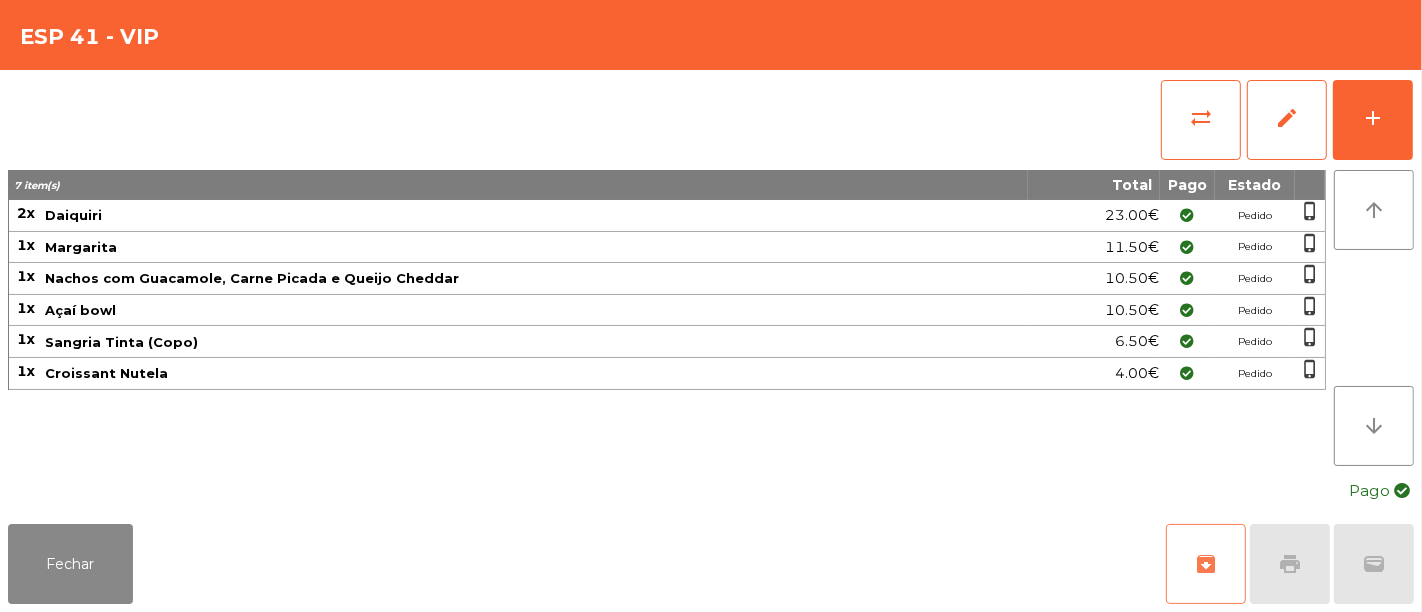 click on "archive" 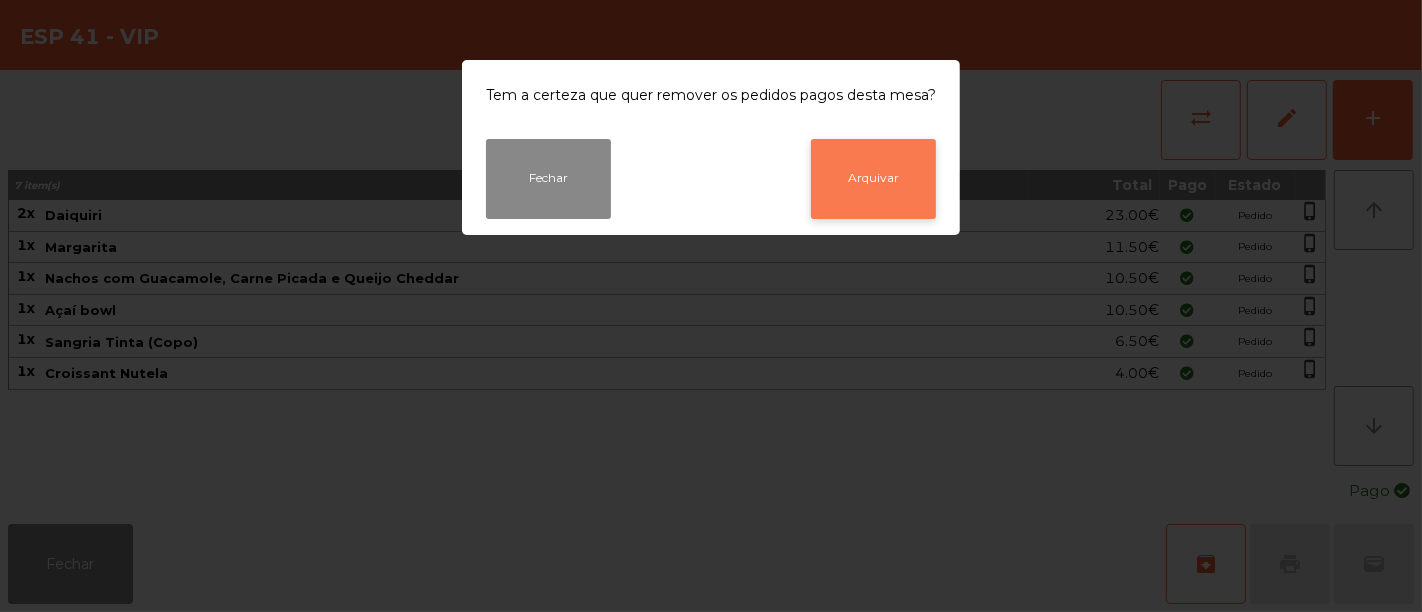 click on "Arquivar" 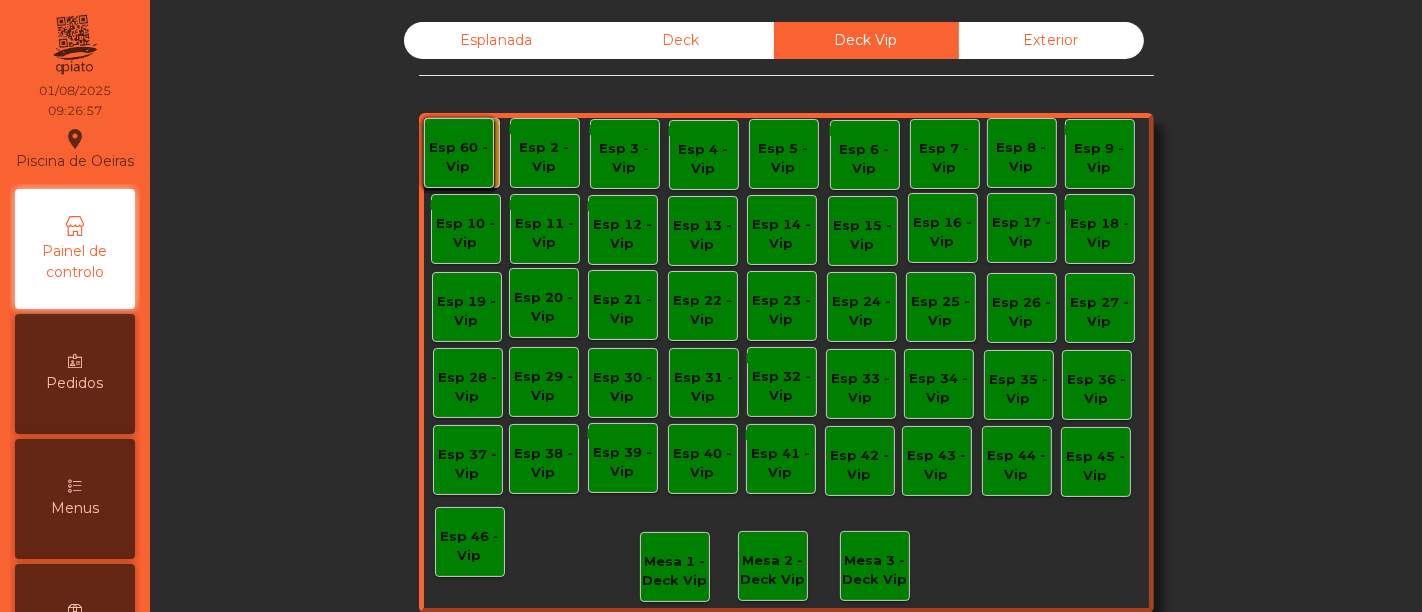 click on "Exterior" 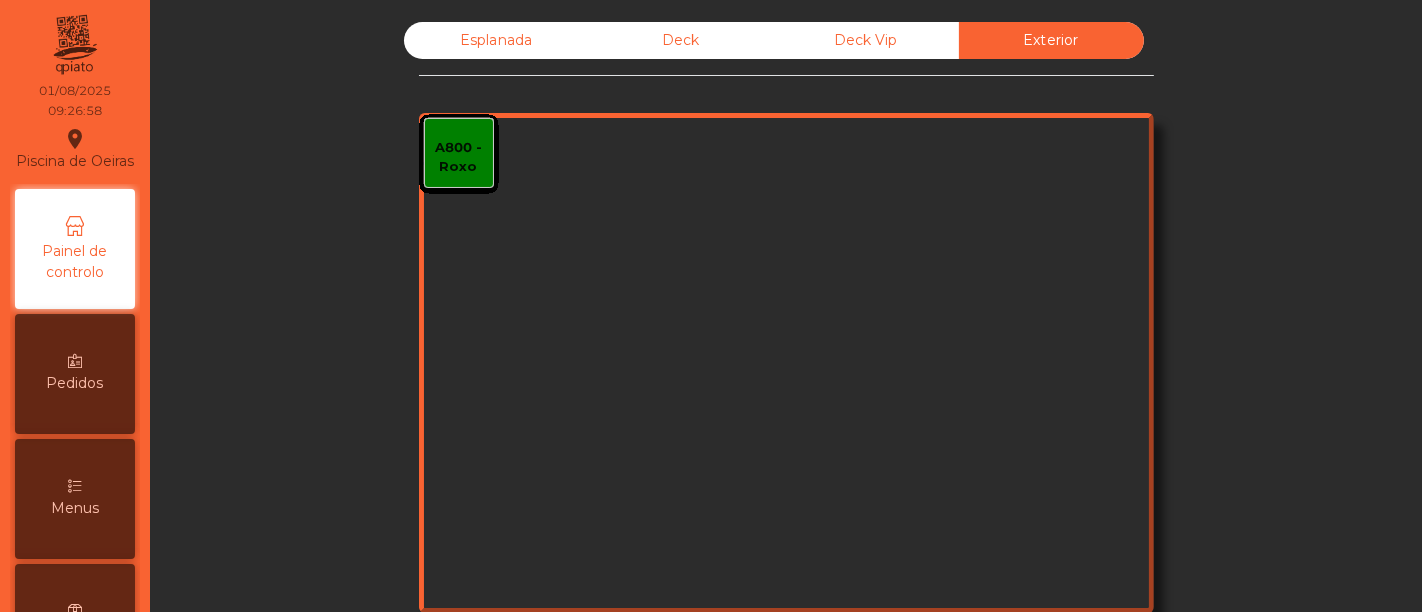 click on "Exterior" 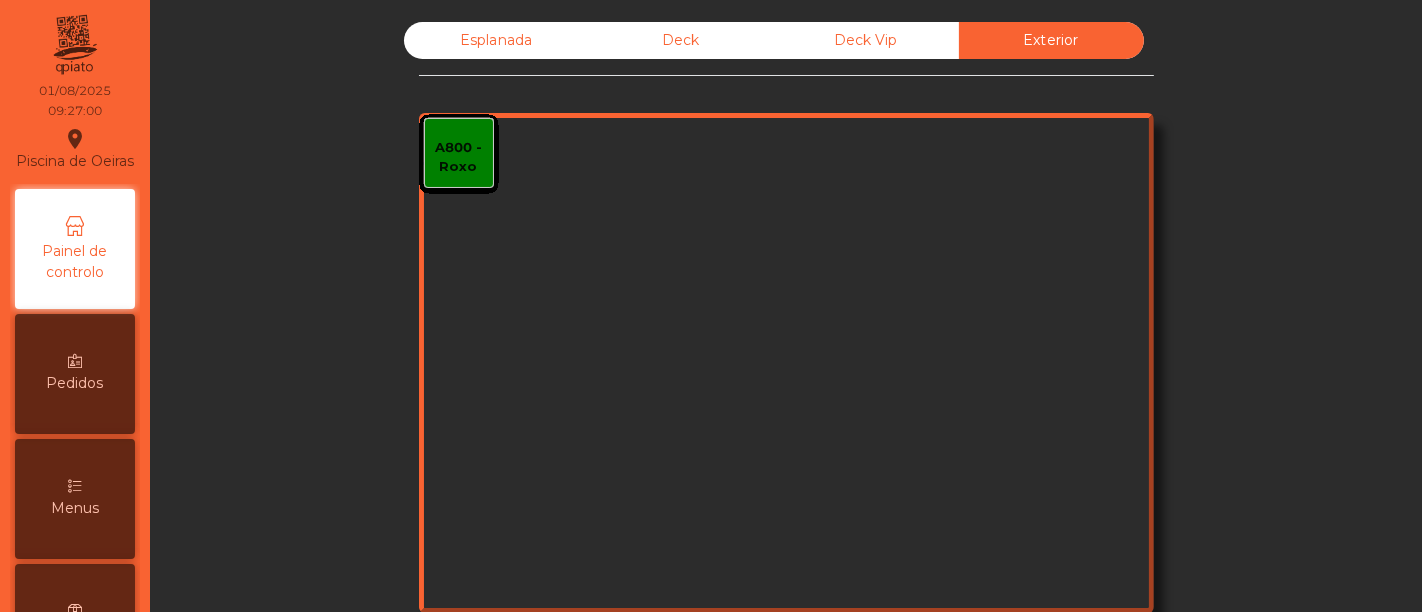 click on "Deck Vip" 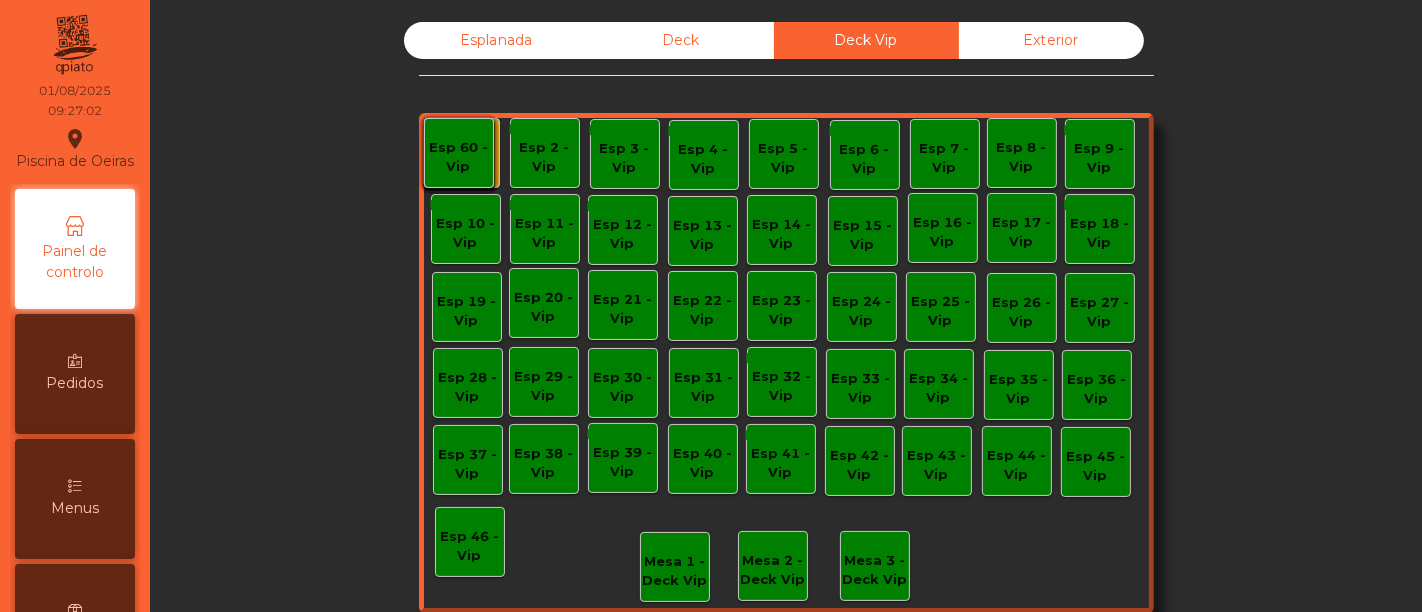 click on "Deck" 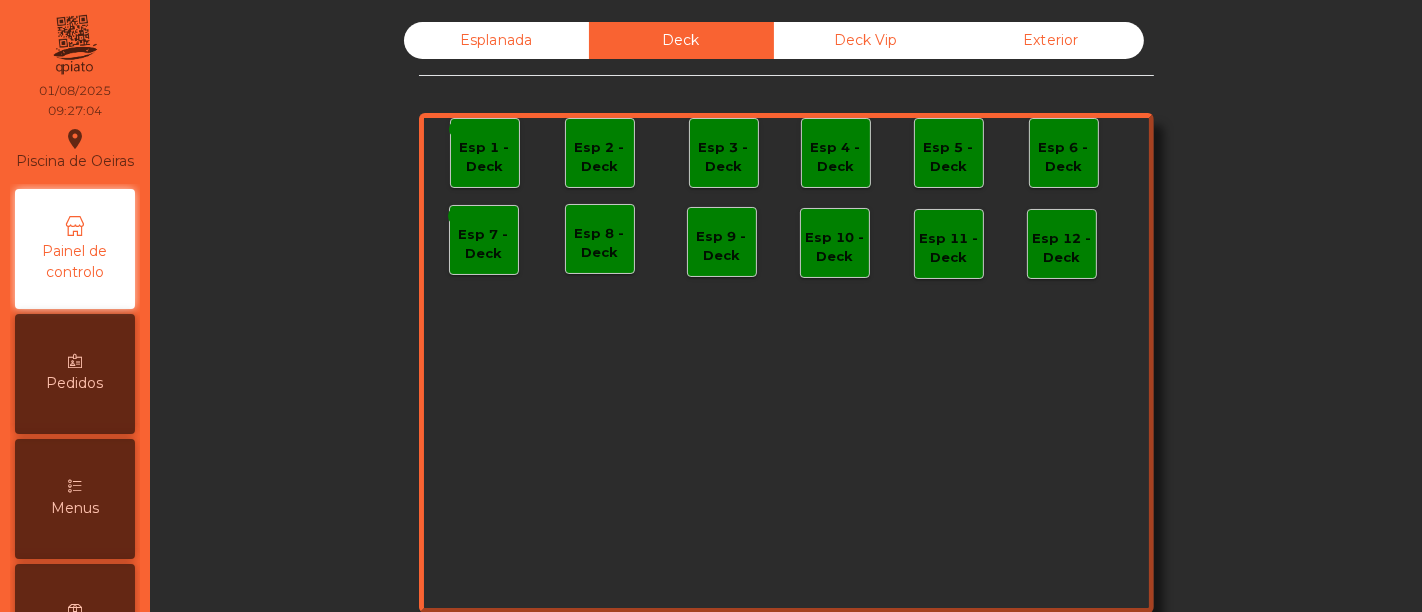 click on "Esplanada" 